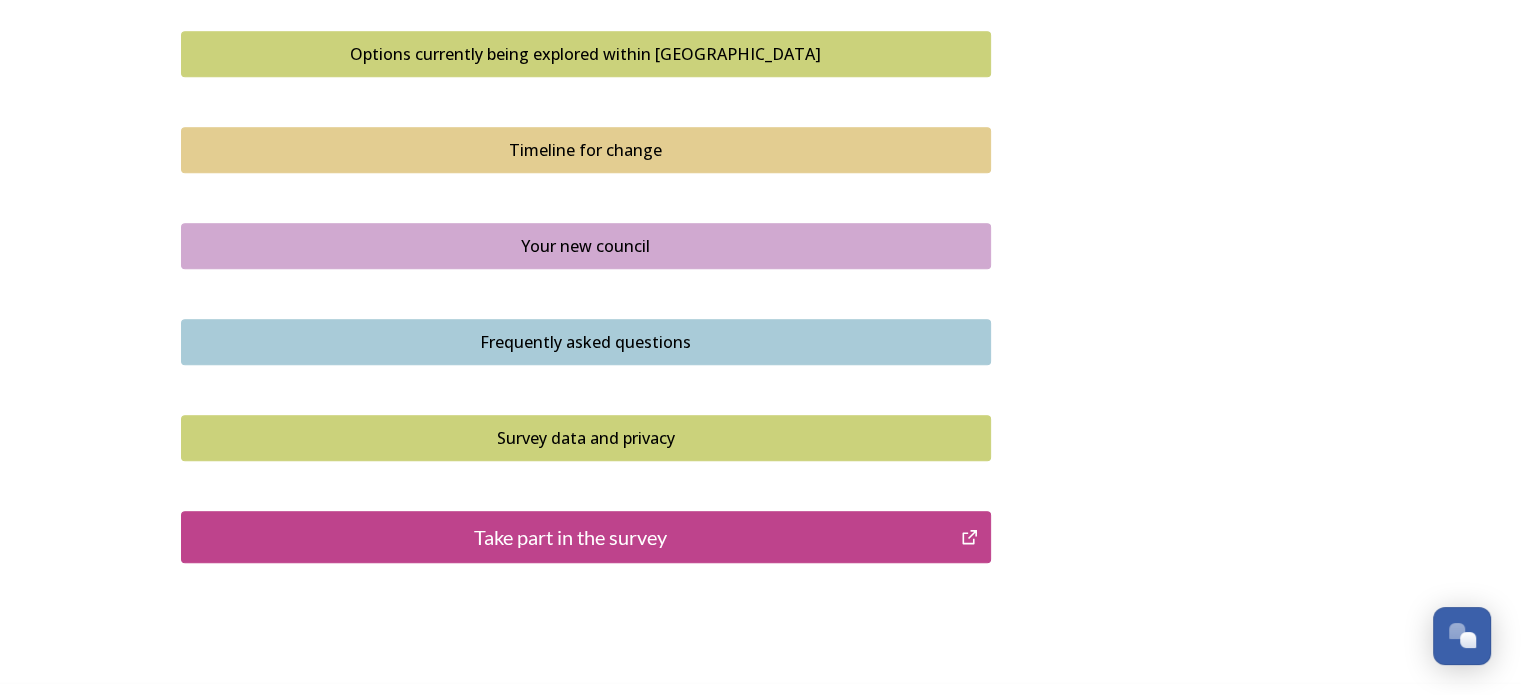 scroll, scrollTop: 1453, scrollLeft: 0, axis: vertical 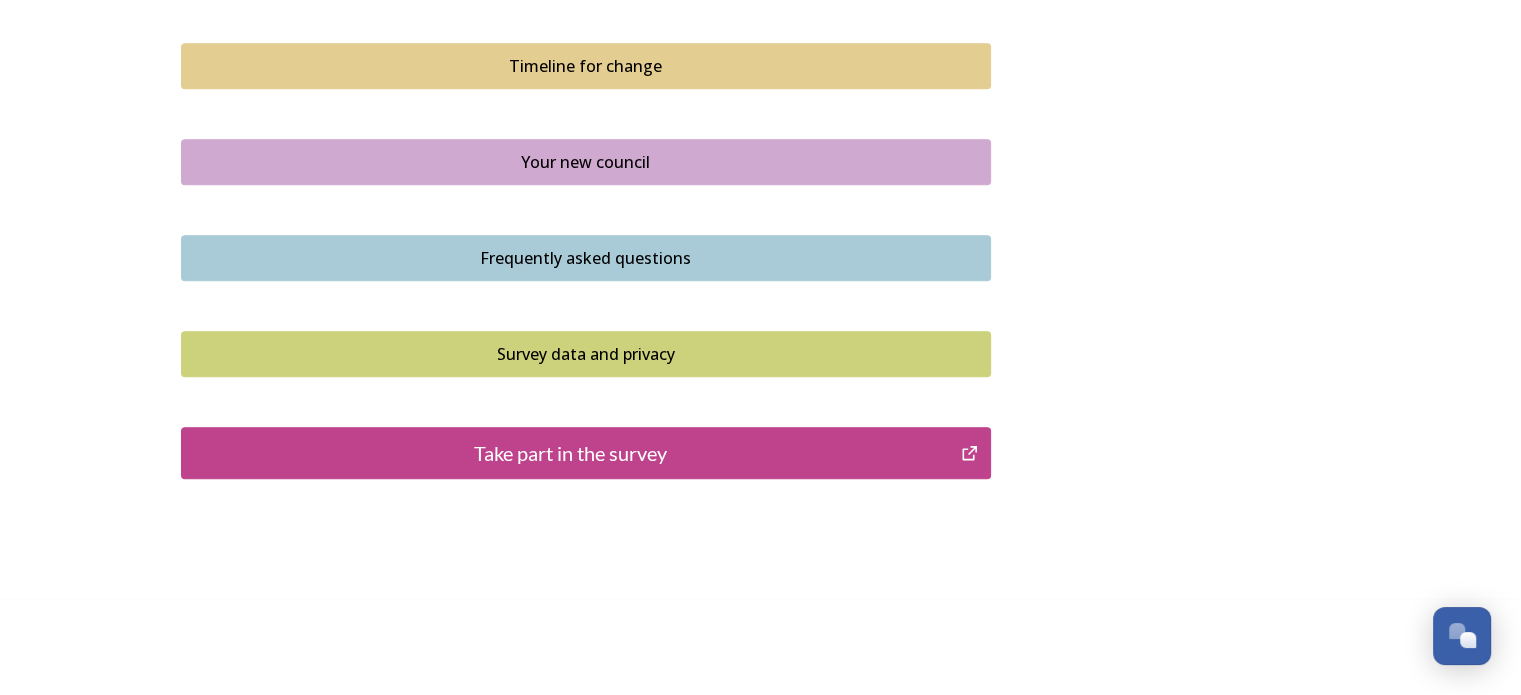 click on "Take part in the survey" at bounding box center [571, 453] 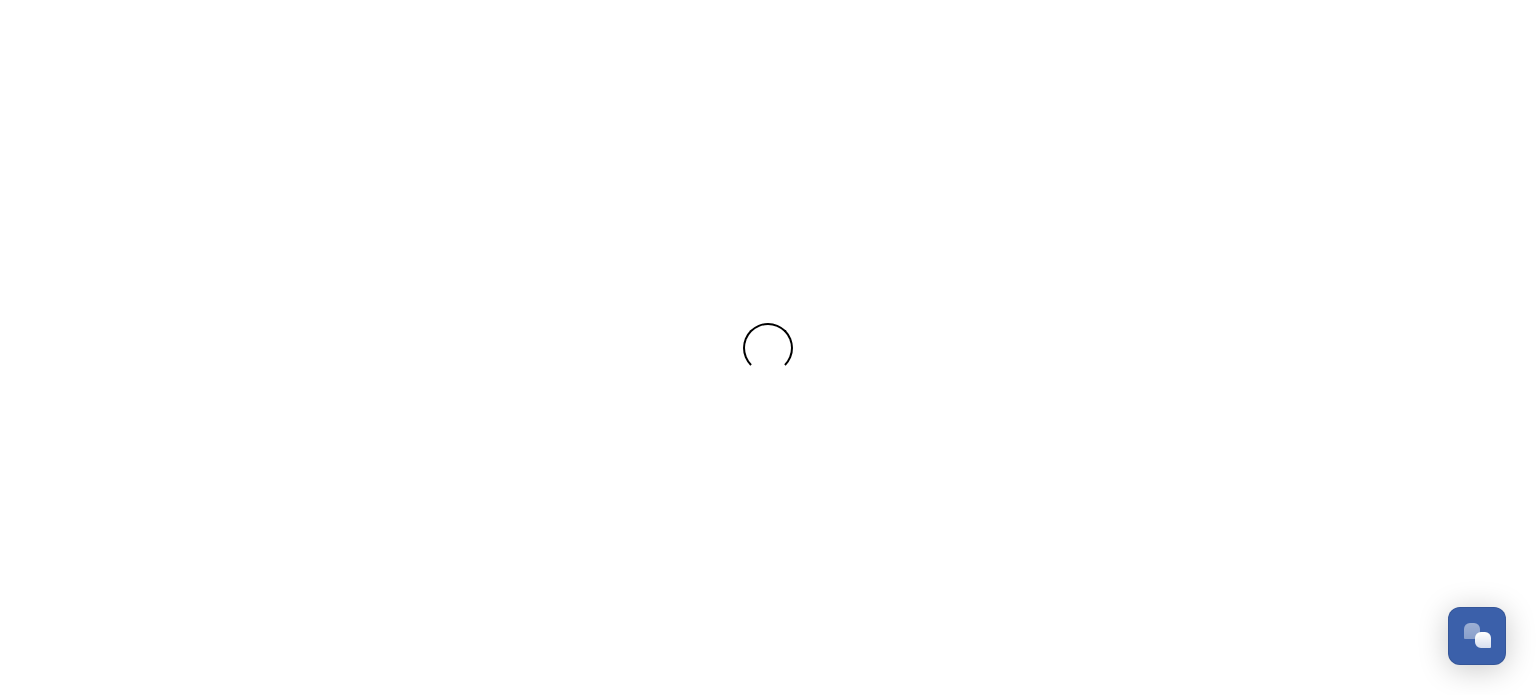 scroll, scrollTop: 0, scrollLeft: 0, axis: both 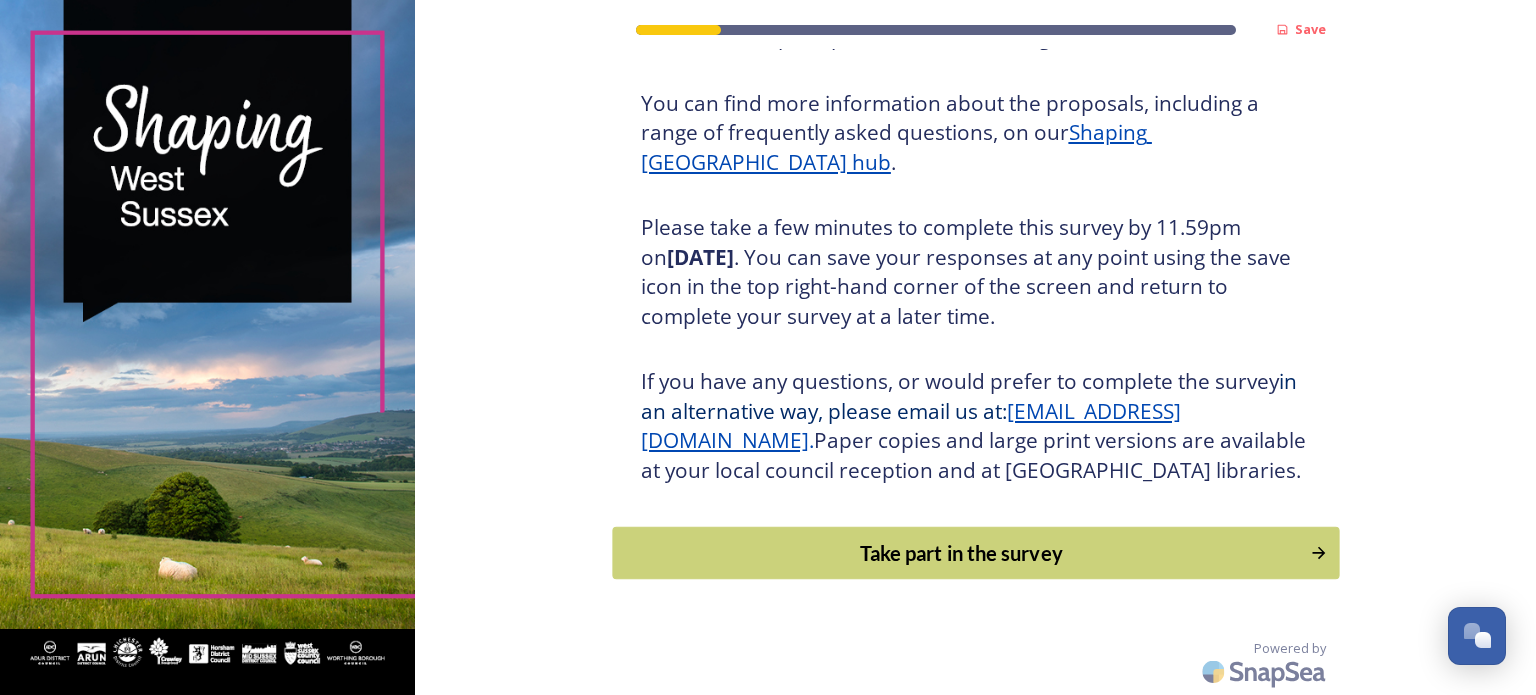 click on "Take part in the survey" at bounding box center (961, 553) 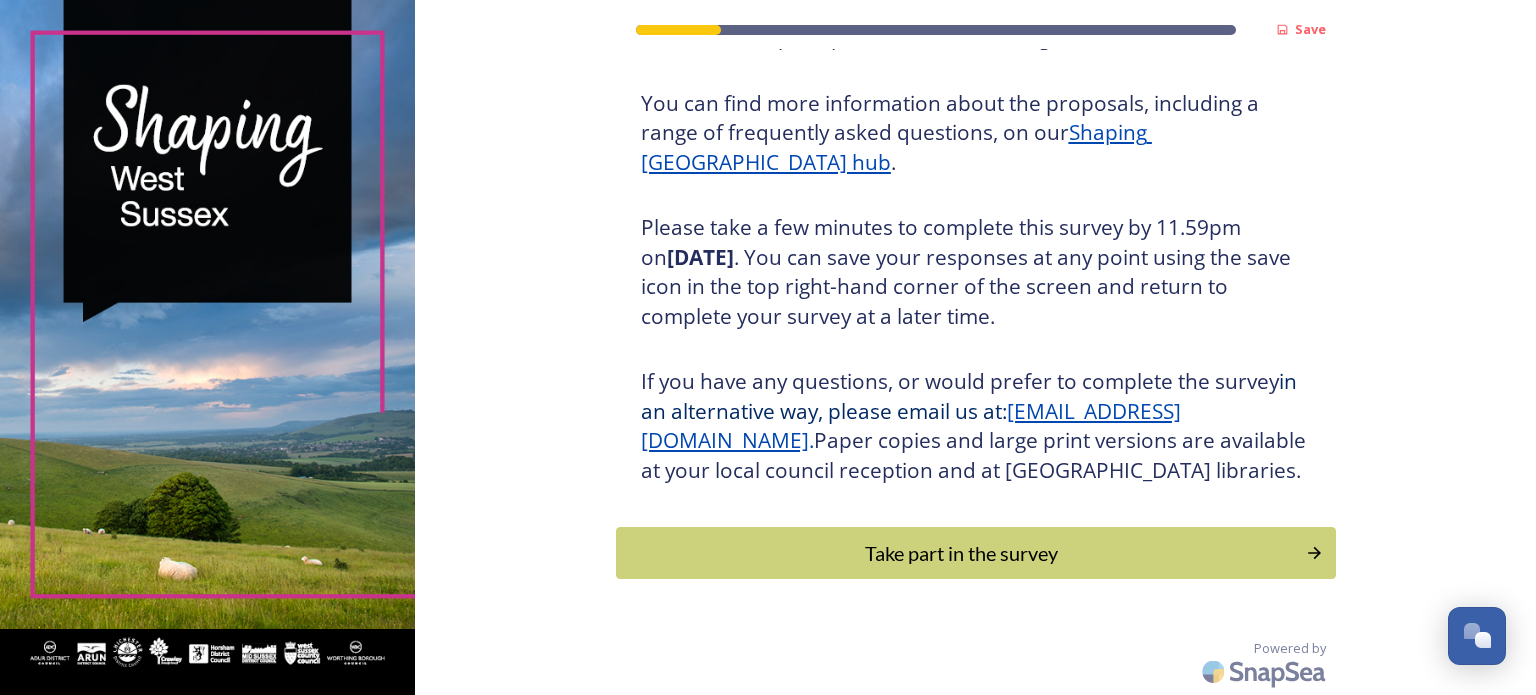 scroll, scrollTop: 0, scrollLeft: 0, axis: both 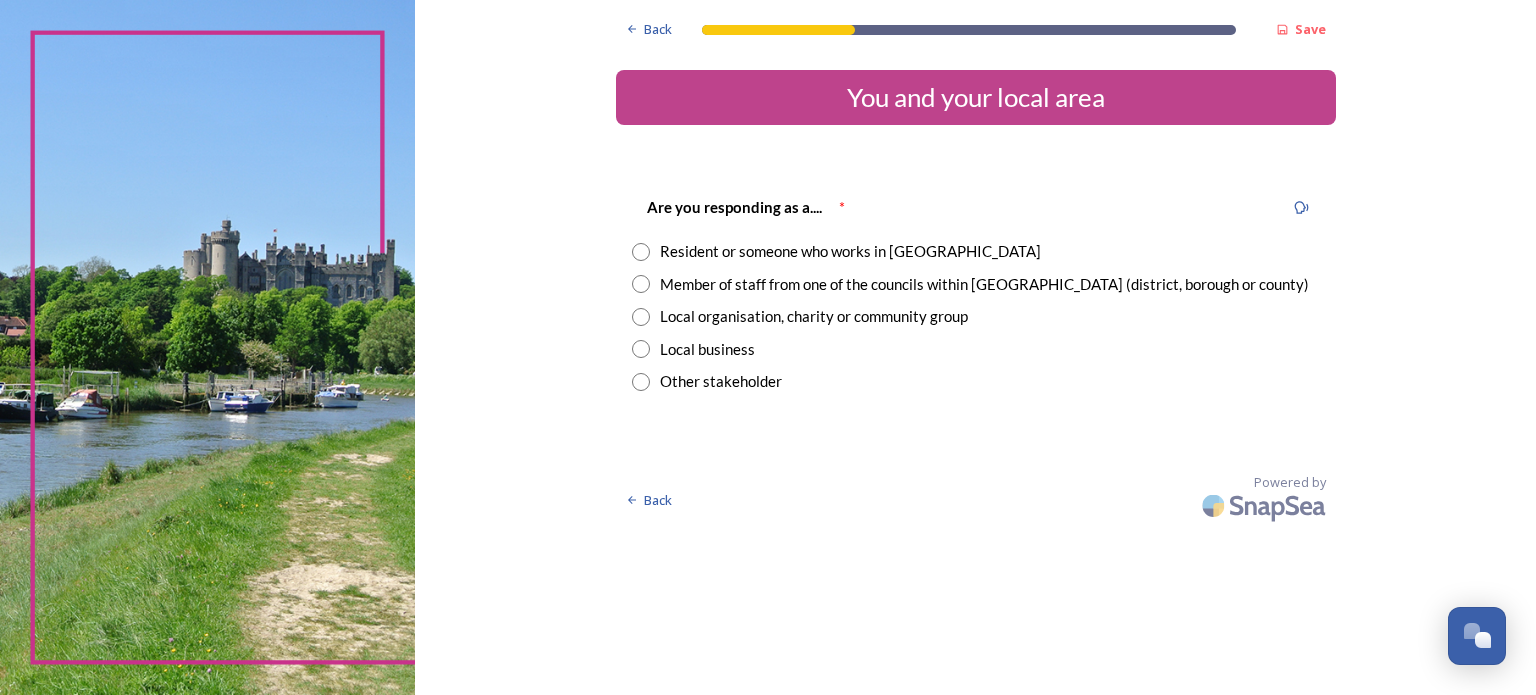 click at bounding box center [641, 252] 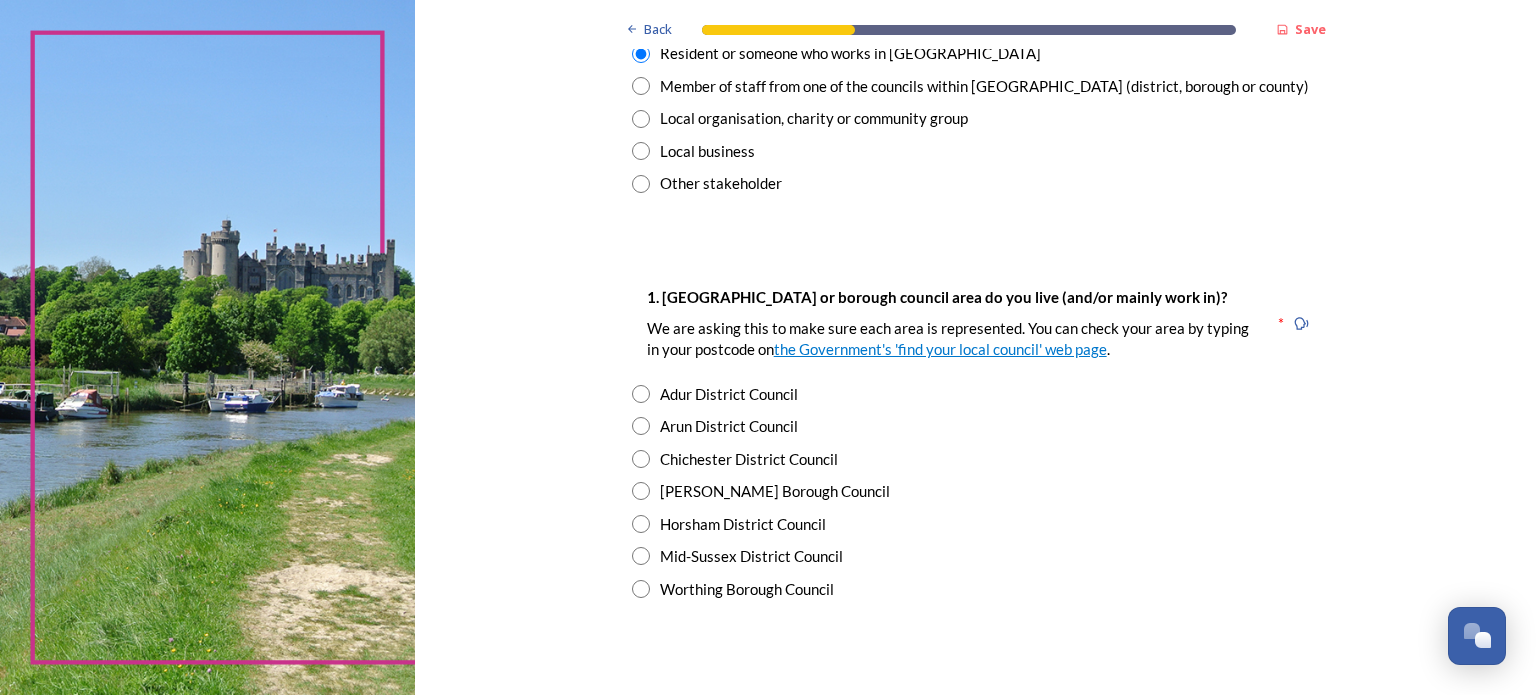 scroll, scrollTop: 200, scrollLeft: 0, axis: vertical 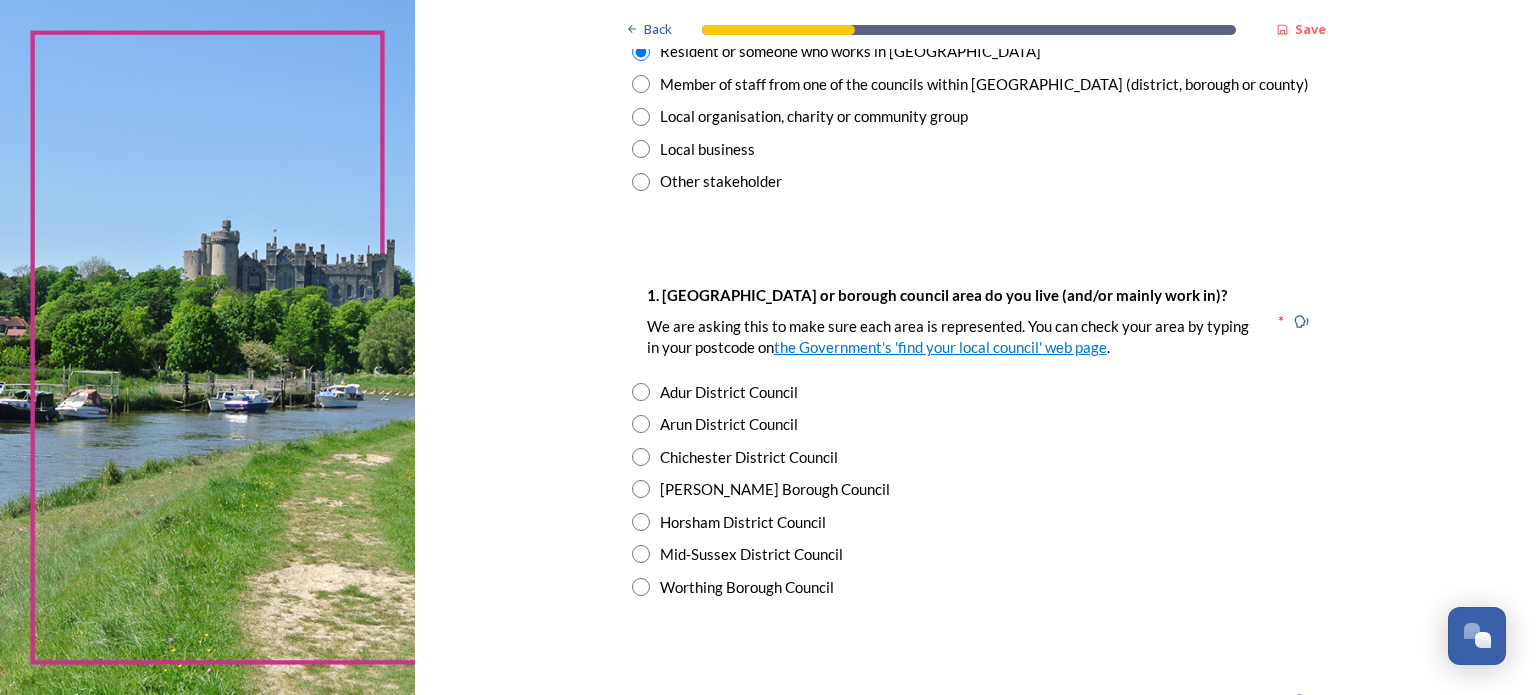 click on "Adur District Council" at bounding box center (976, 392) 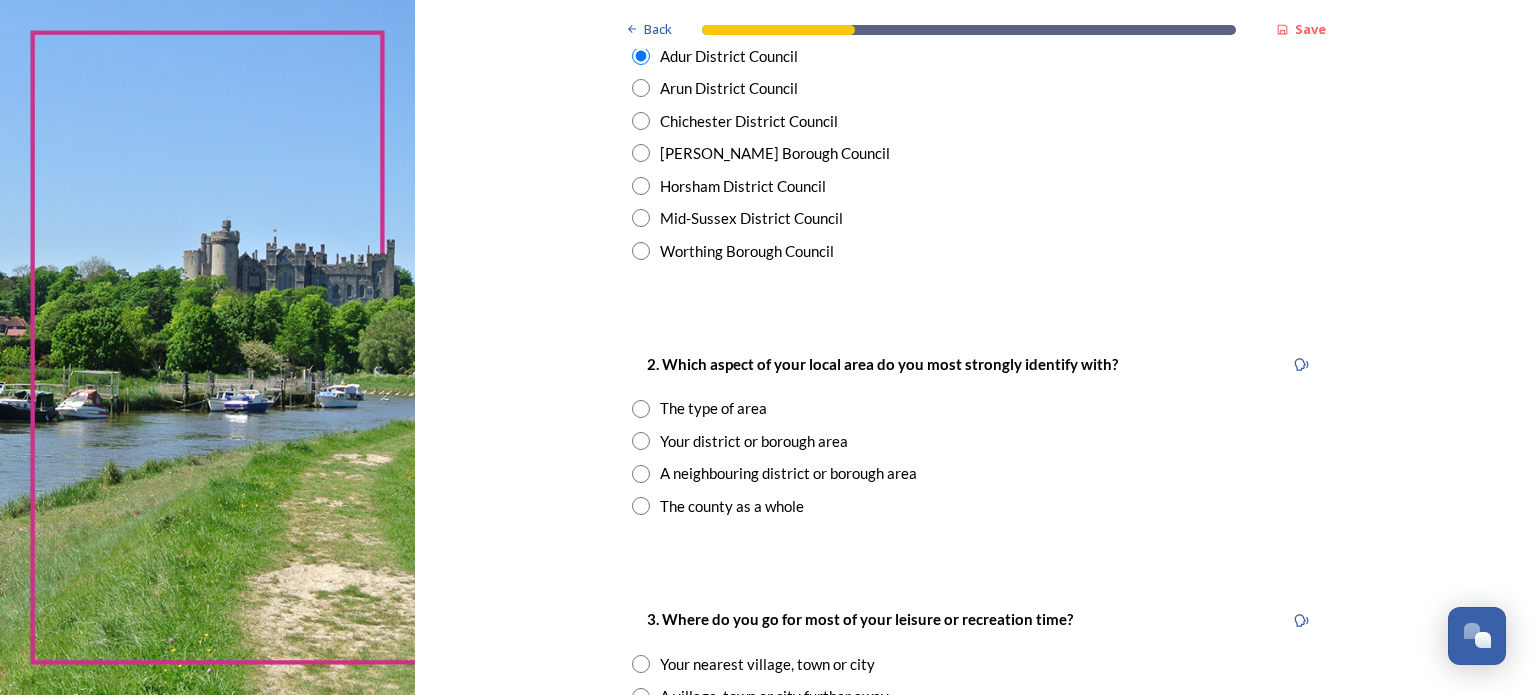 scroll, scrollTop: 800, scrollLeft: 0, axis: vertical 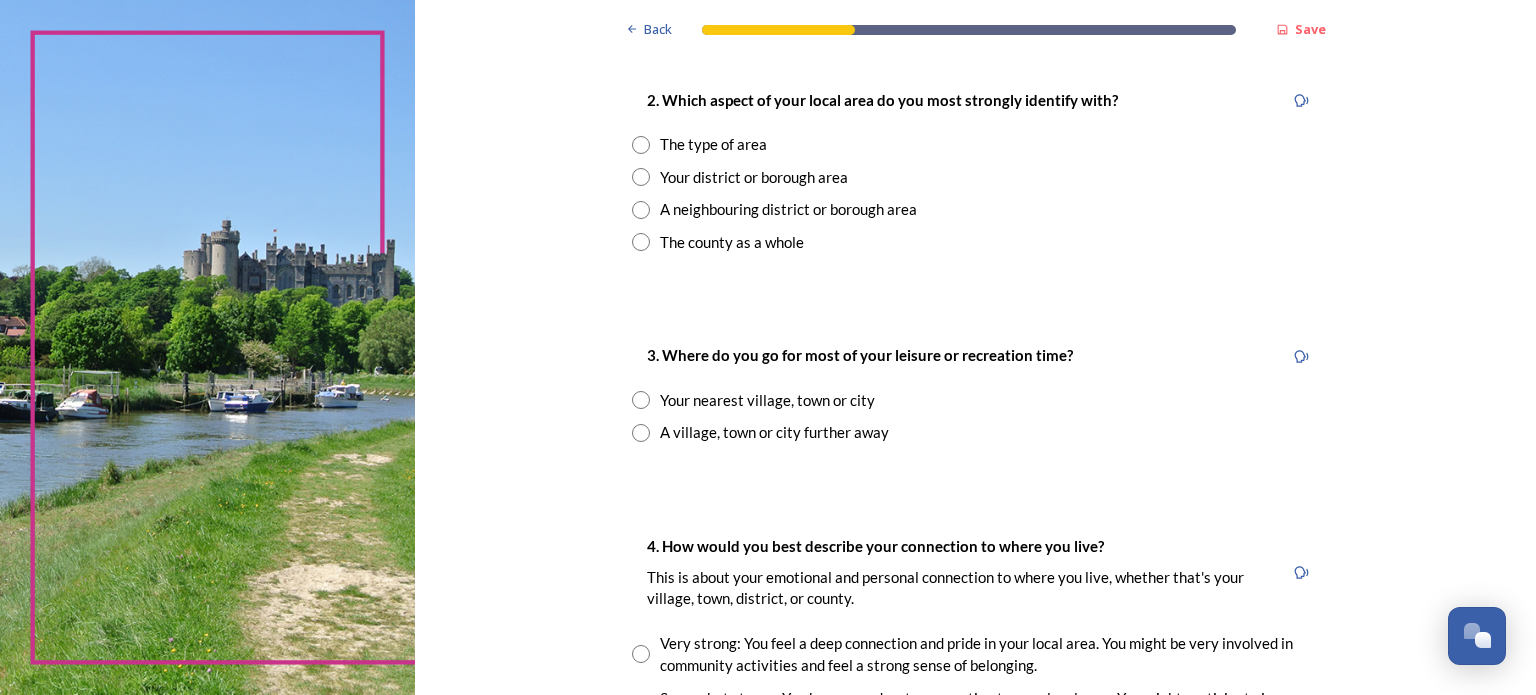 click at bounding box center (641, 400) 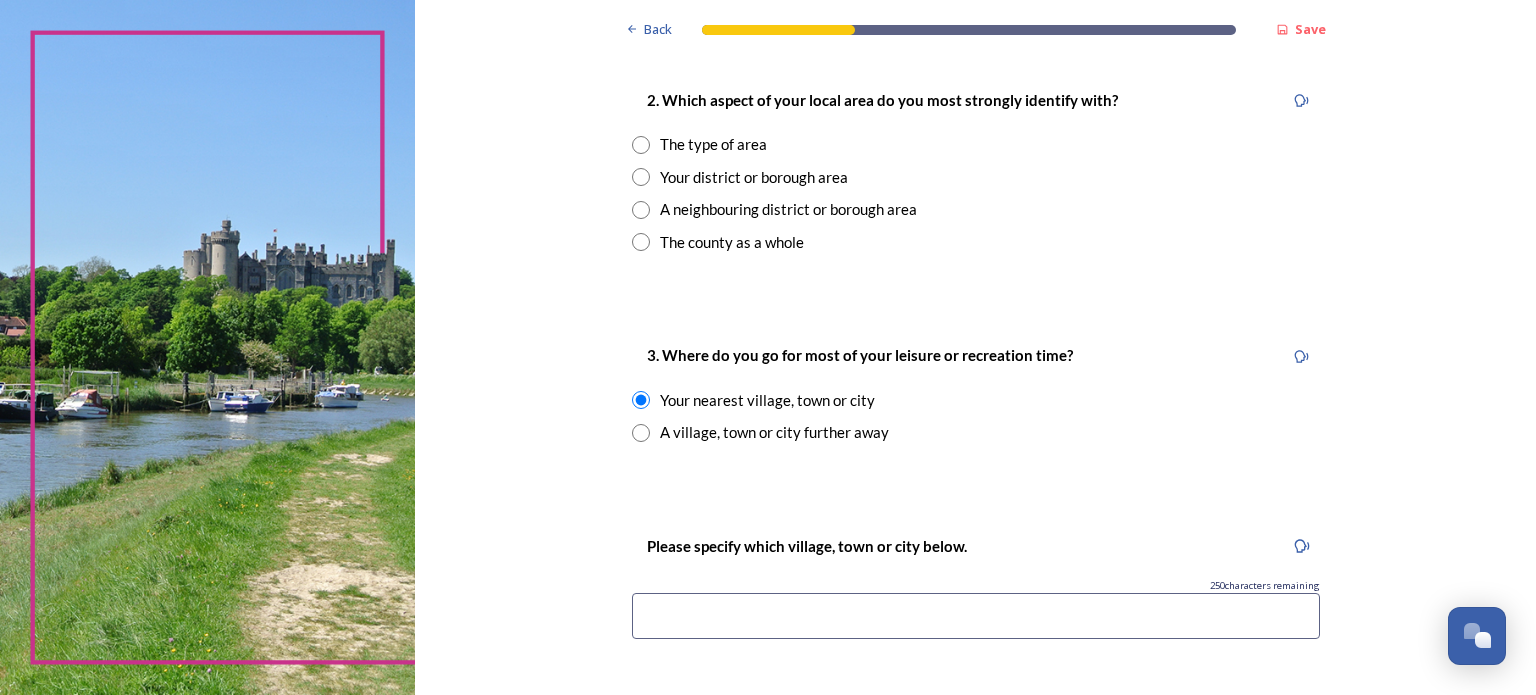 scroll, scrollTop: 1100, scrollLeft: 0, axis: vertical 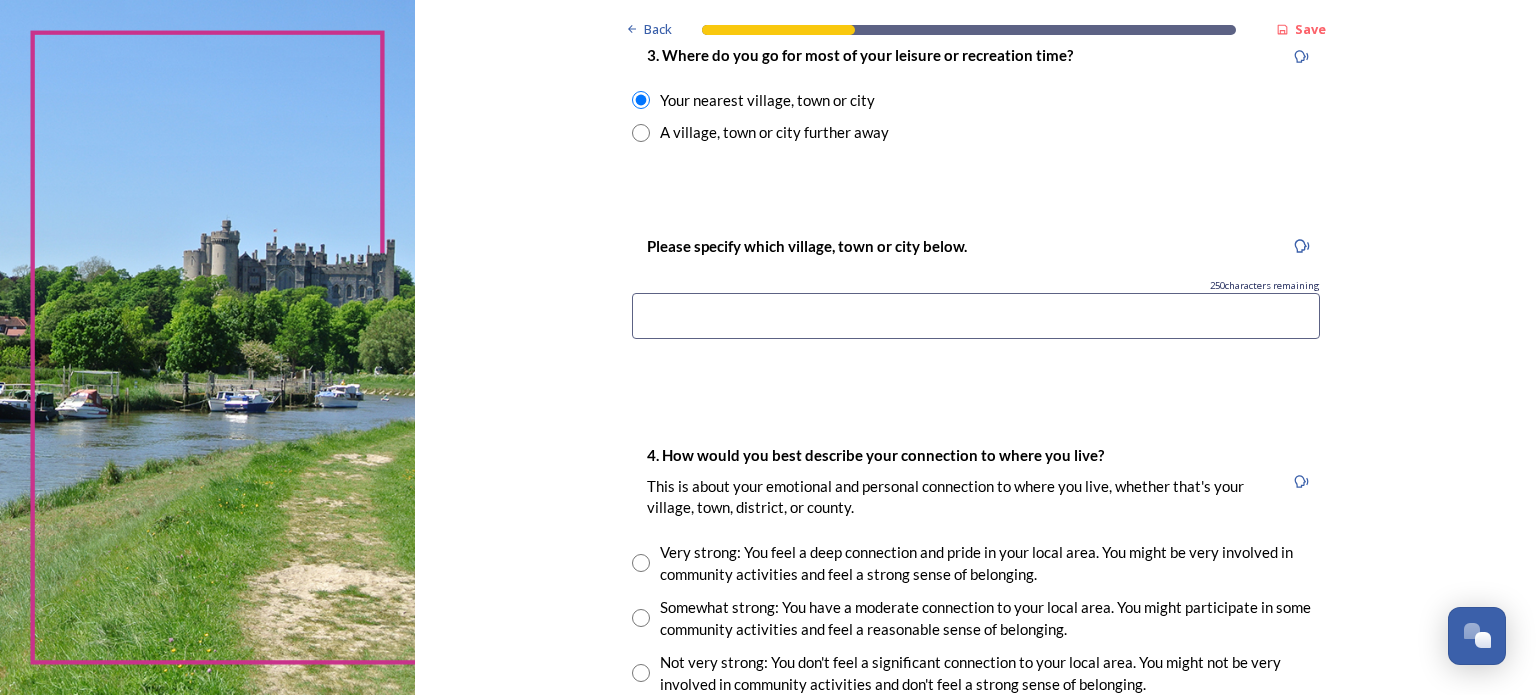 click at bounding box center [976, 316] 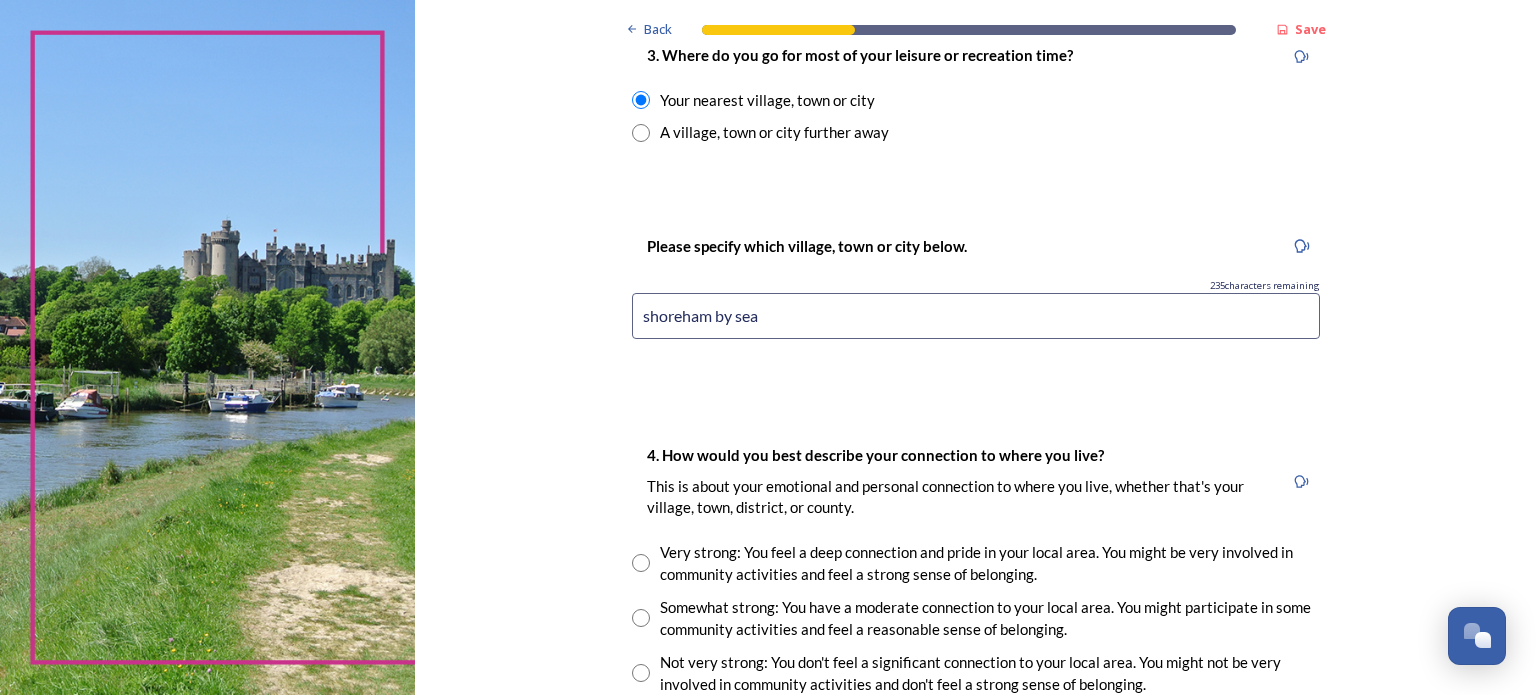 scroll, scrollTop: 1200, scrollLeft: 0, axis: vertical 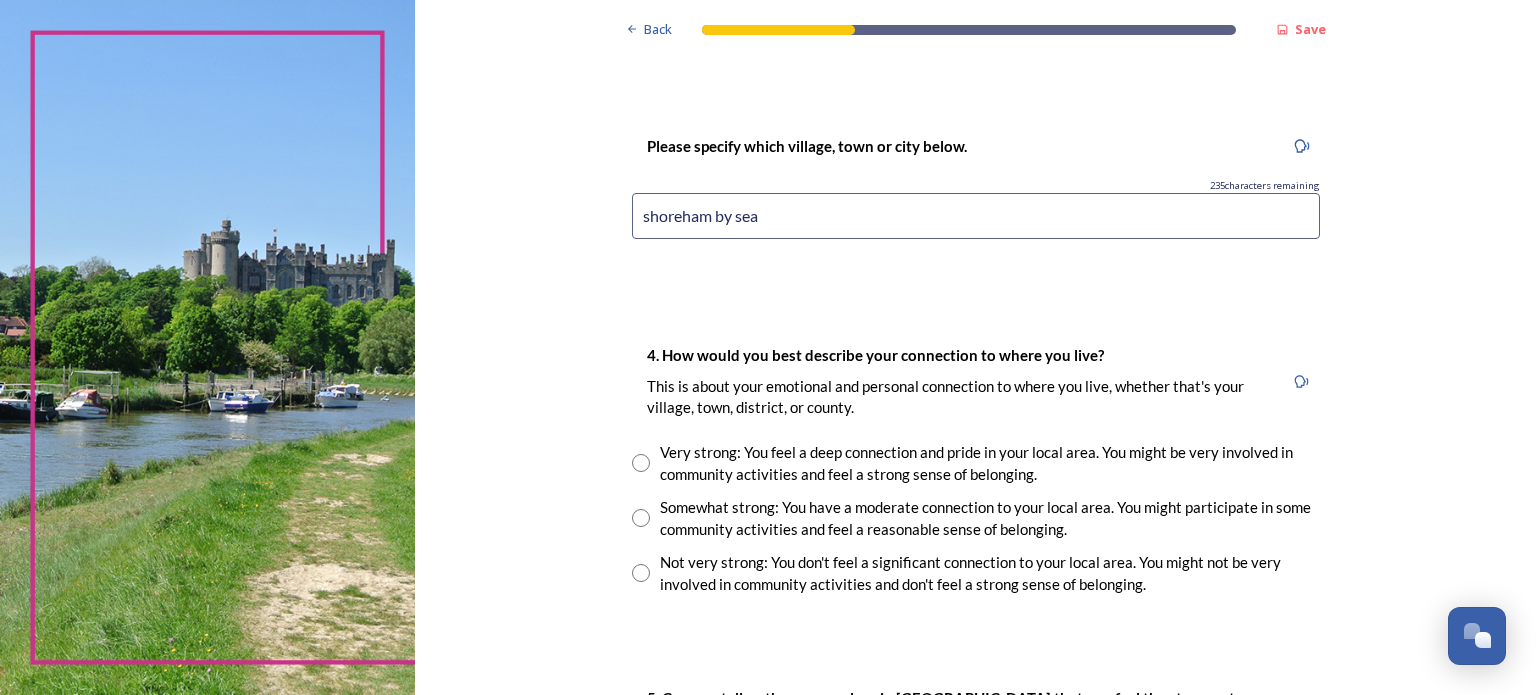 type on "shoreham by sea" 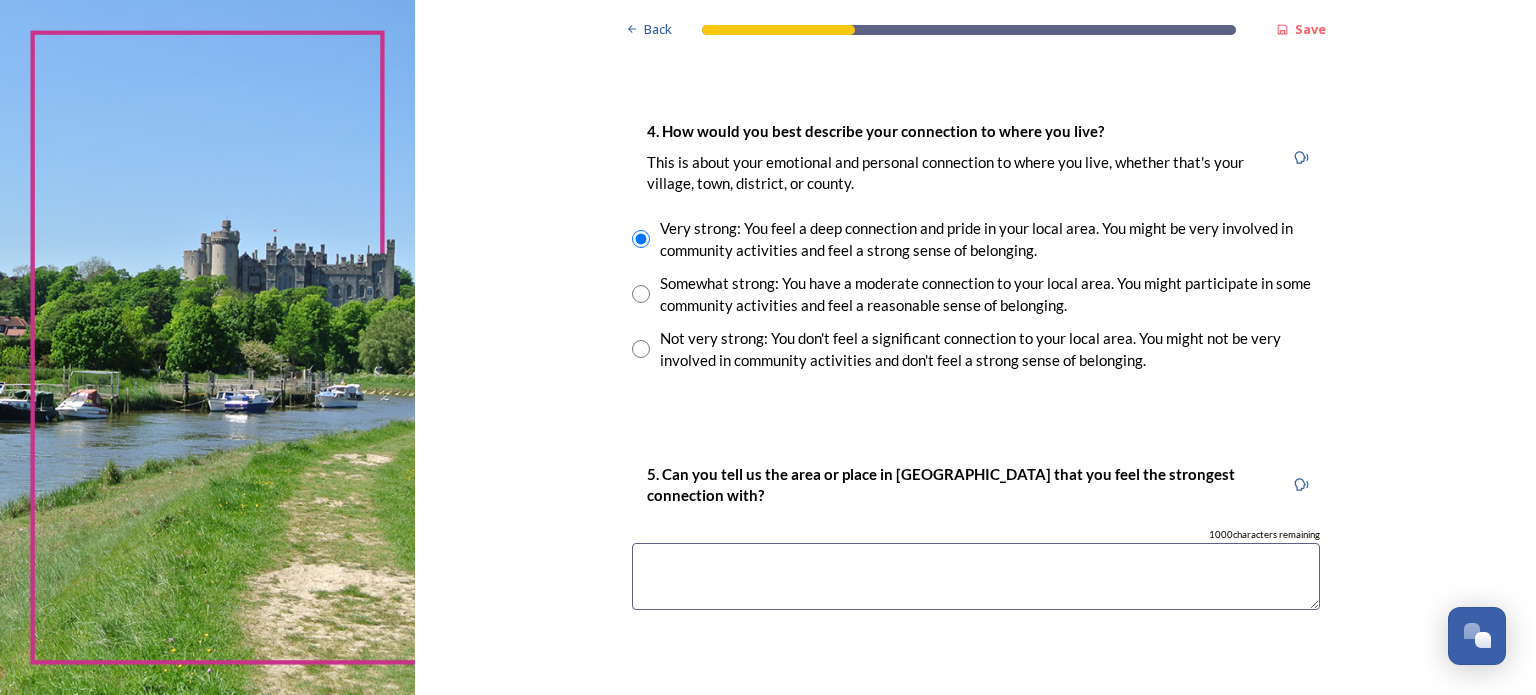 scroll, scrollTop: 1600, scrollLeft: 0, axis: vertical 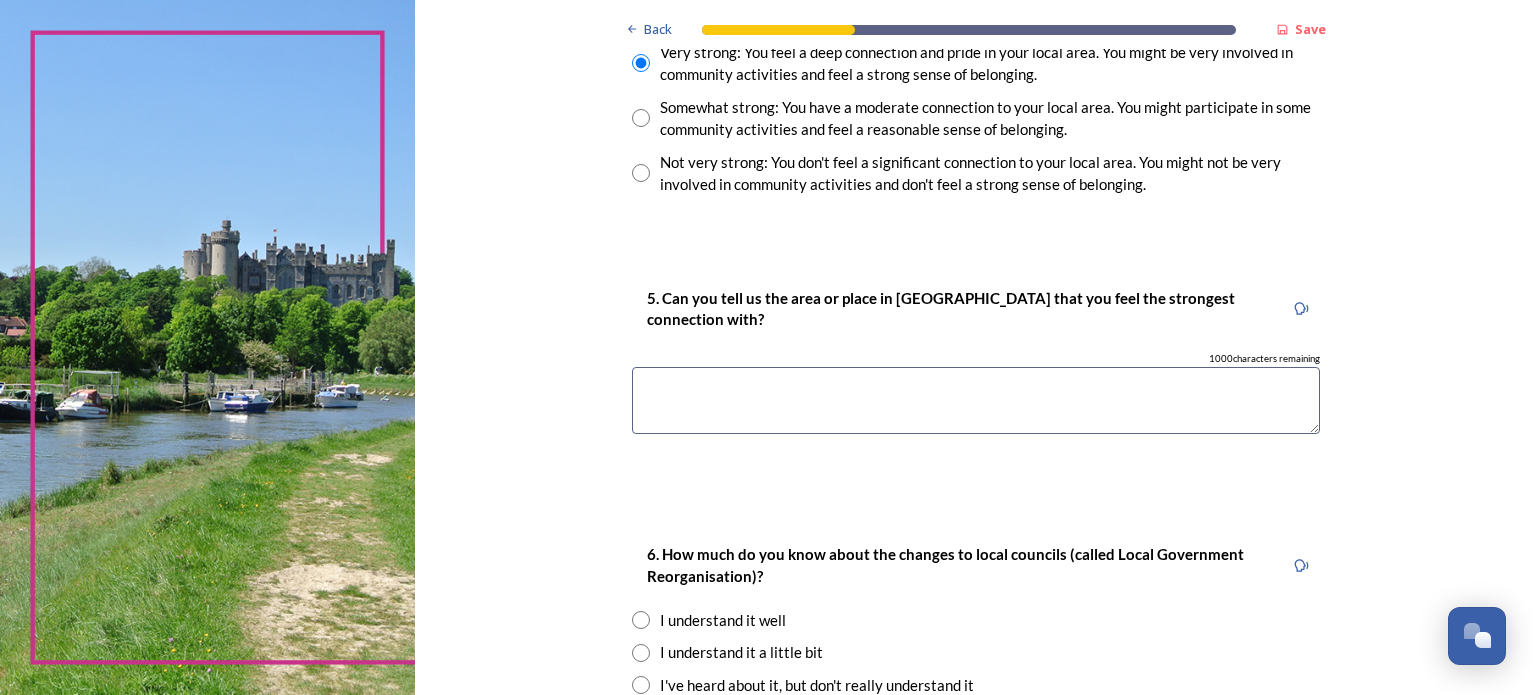 click at bounding box center (976, 400) 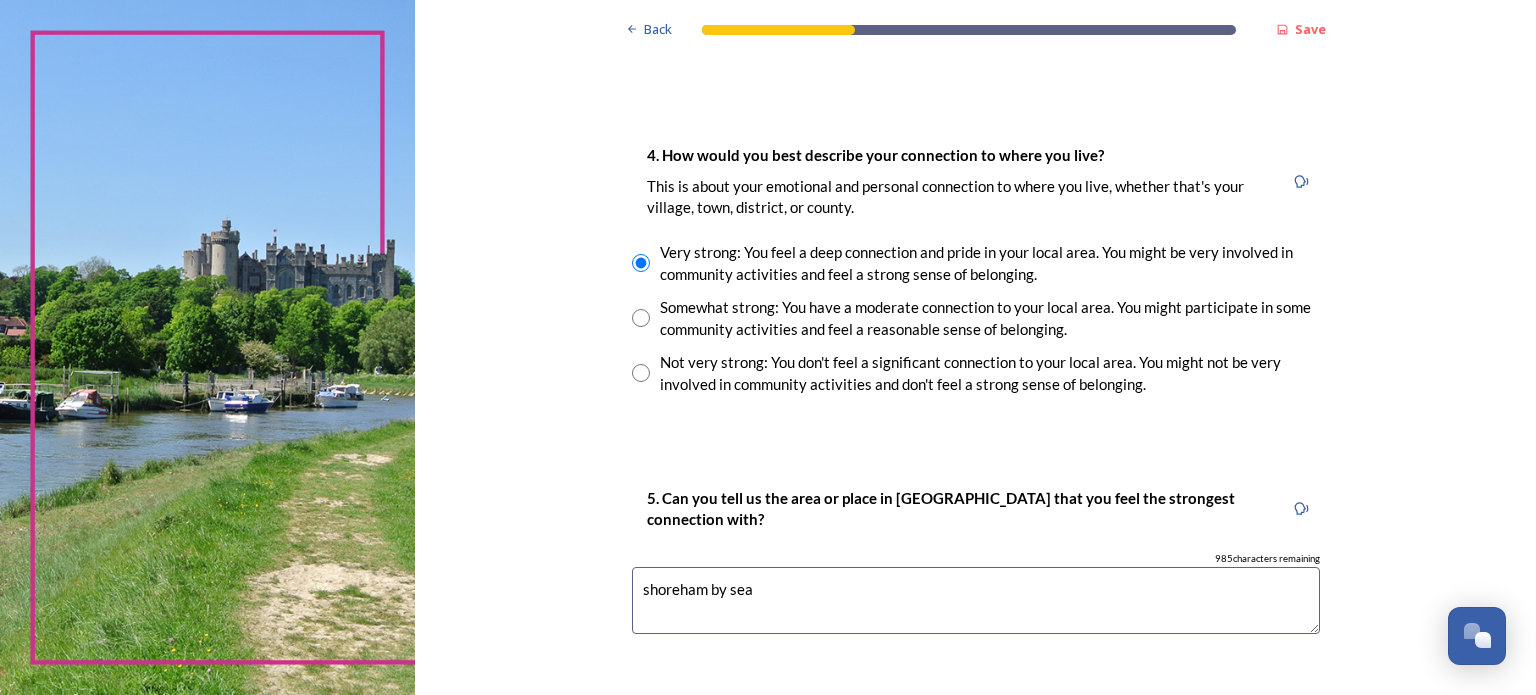 scroll, scrollTop: 1868, scrollLeft: 0, axis: vertical 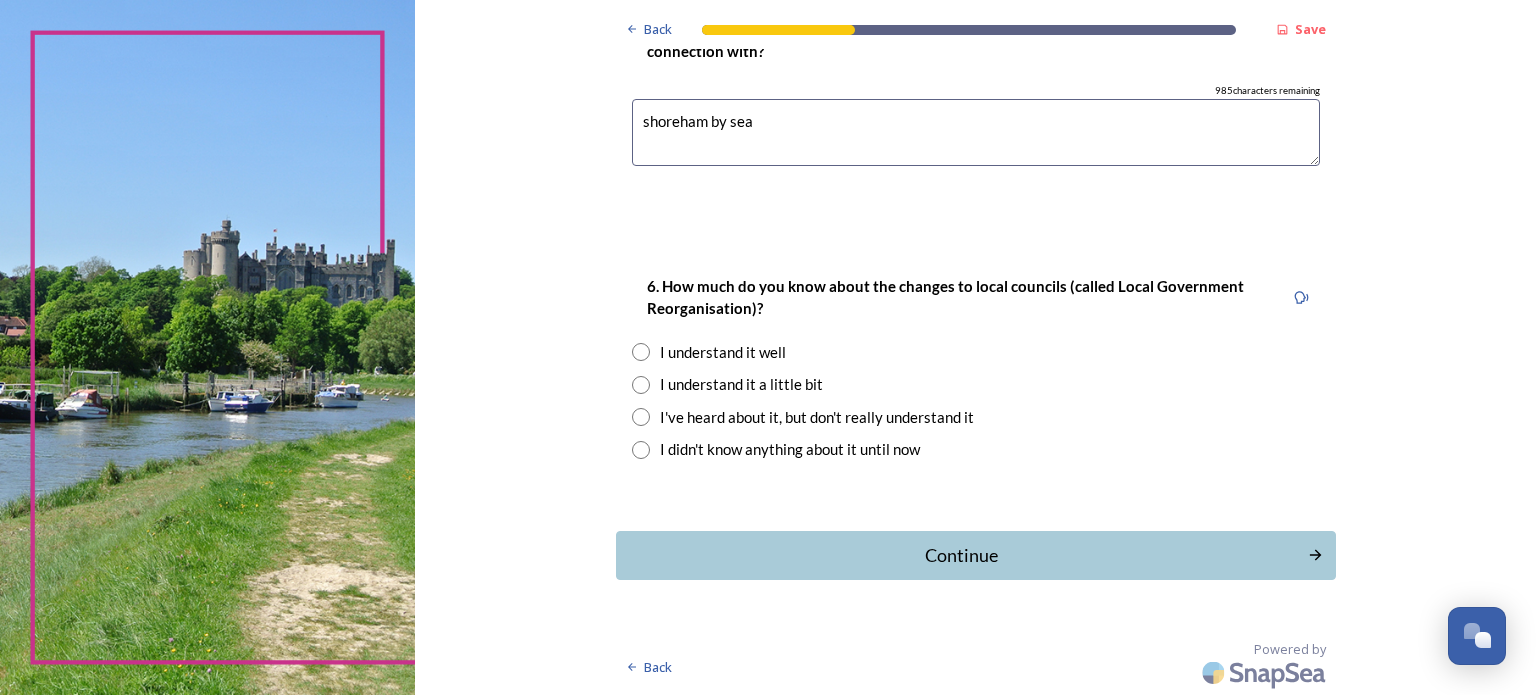 type on "shoreham by sea" 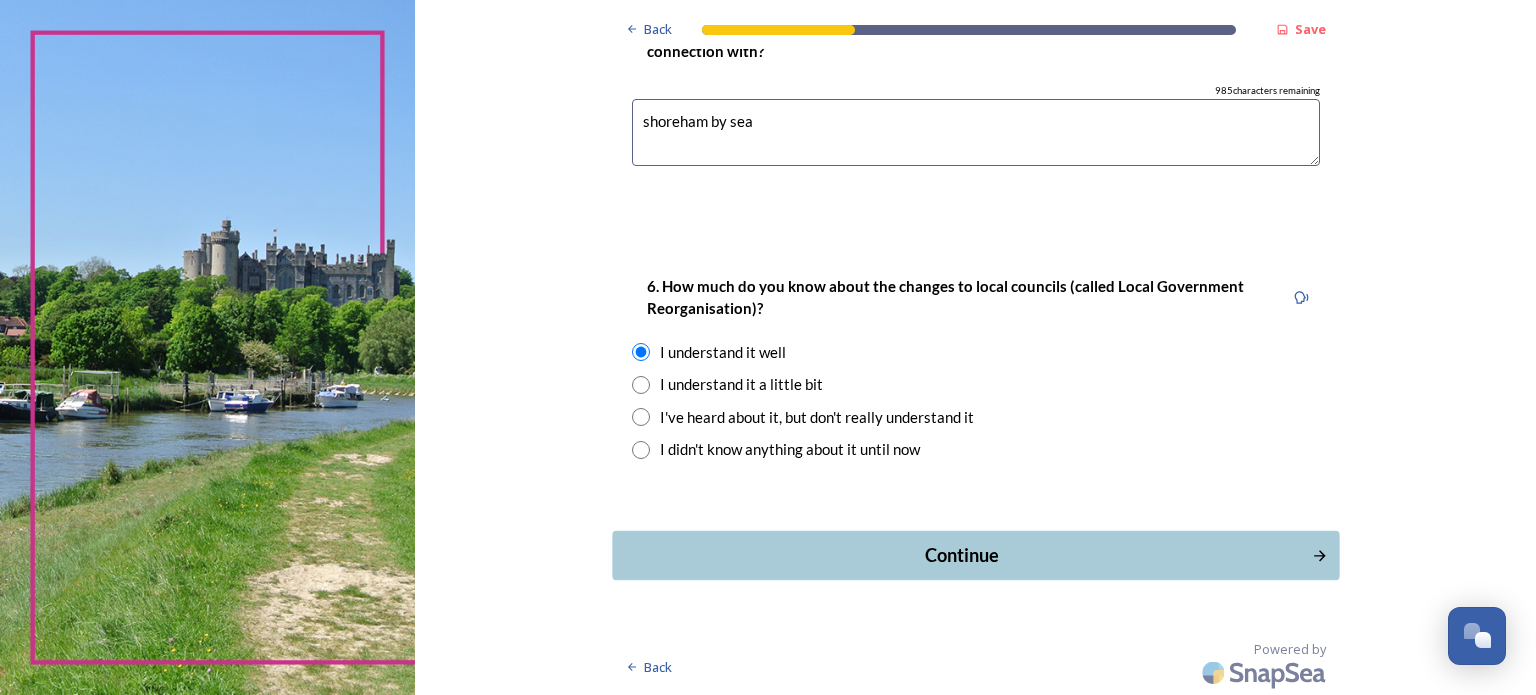 click on "Continue" at bounding box center (961, 555) 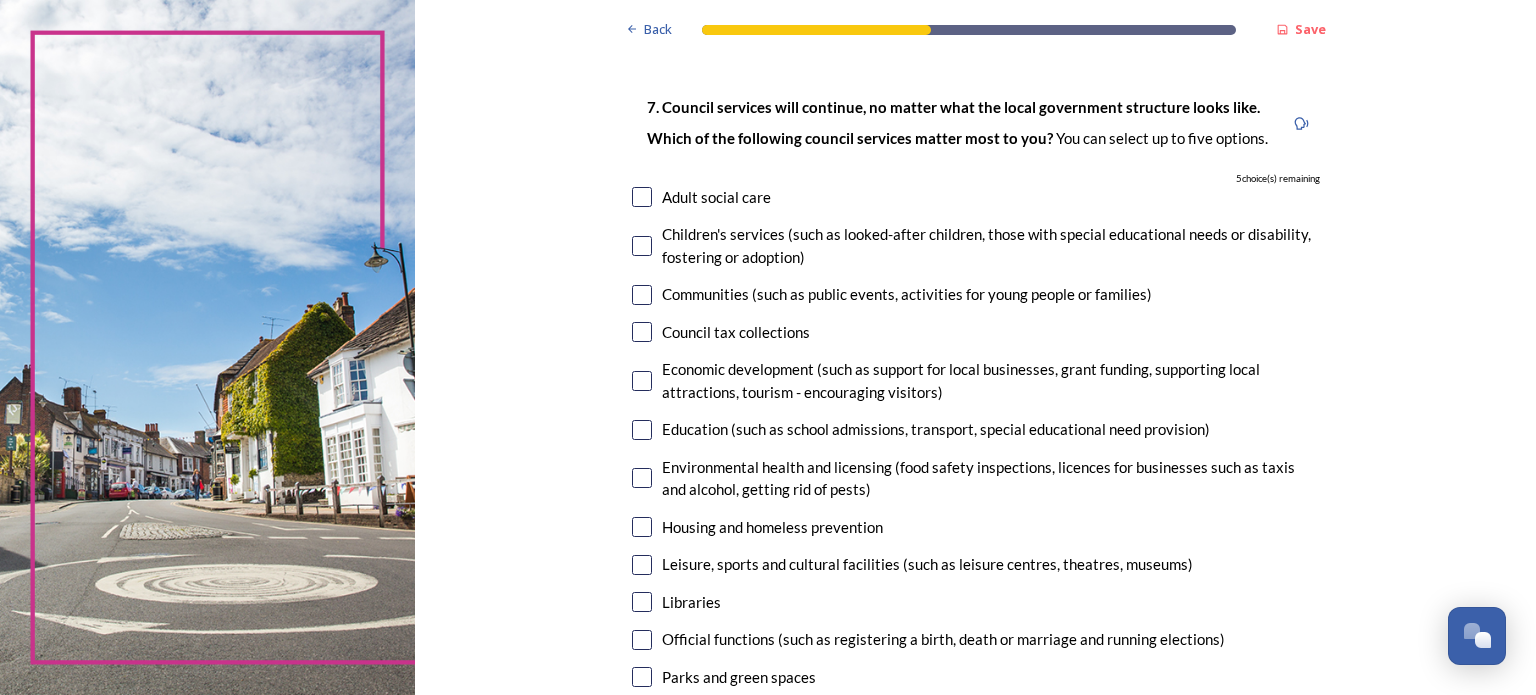 scroll, scrollTop: 200, scrollLeft: 0, axis: vertical 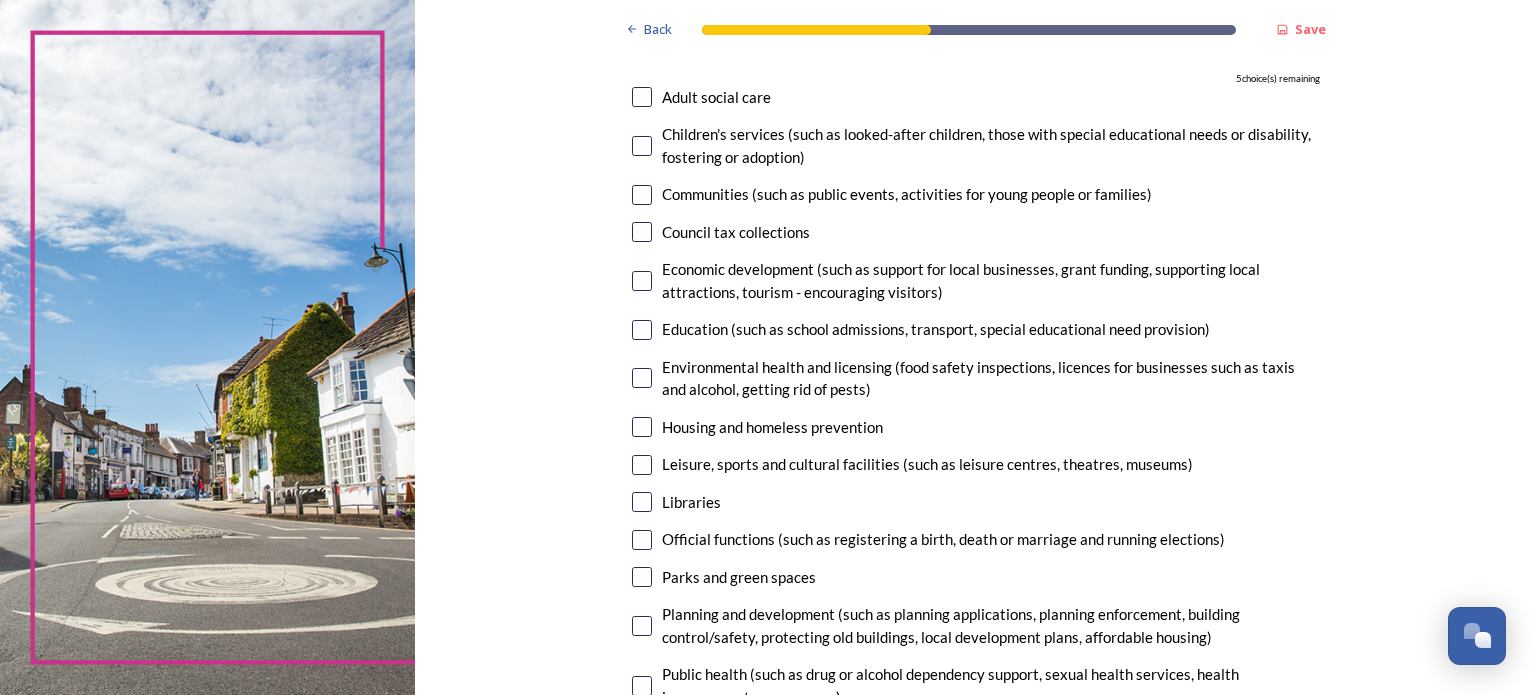 click at bounding box center [642, 465] 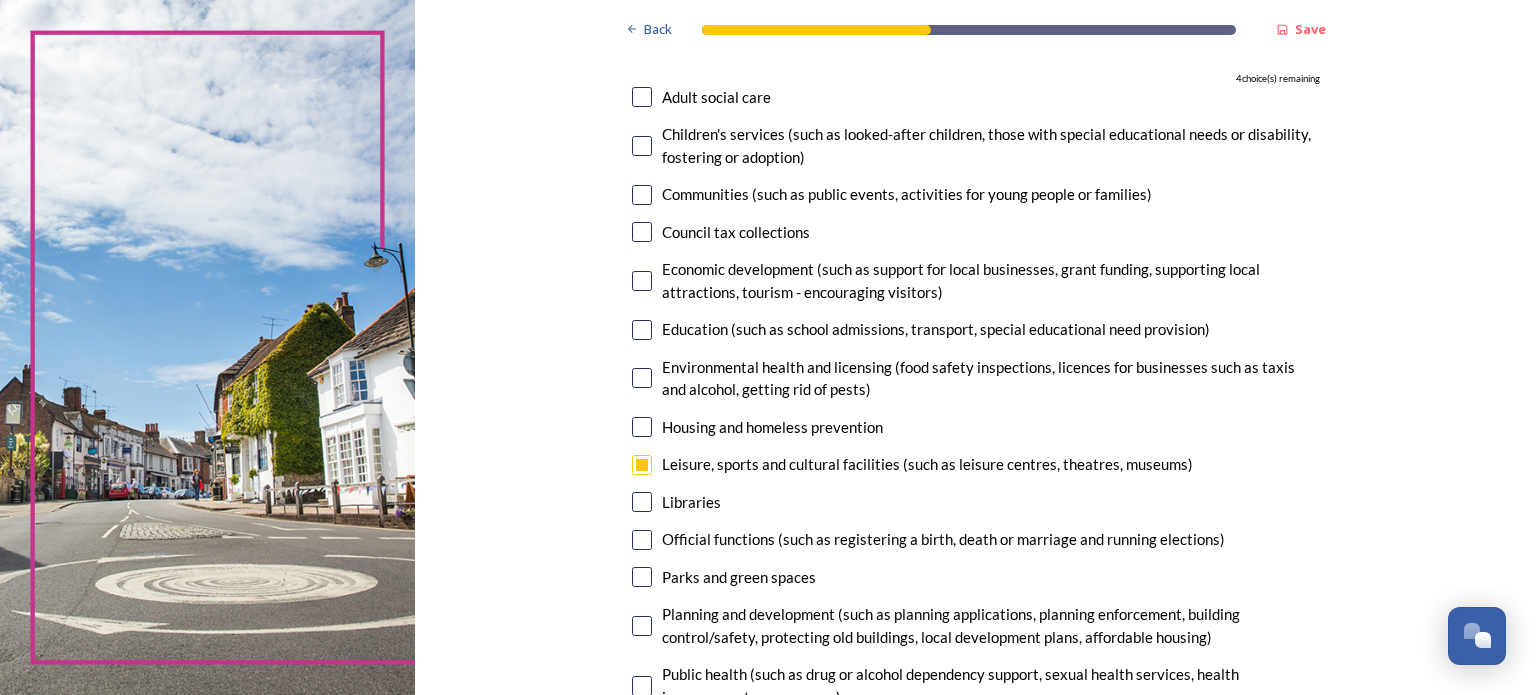 click at bounding box center (642, 502) 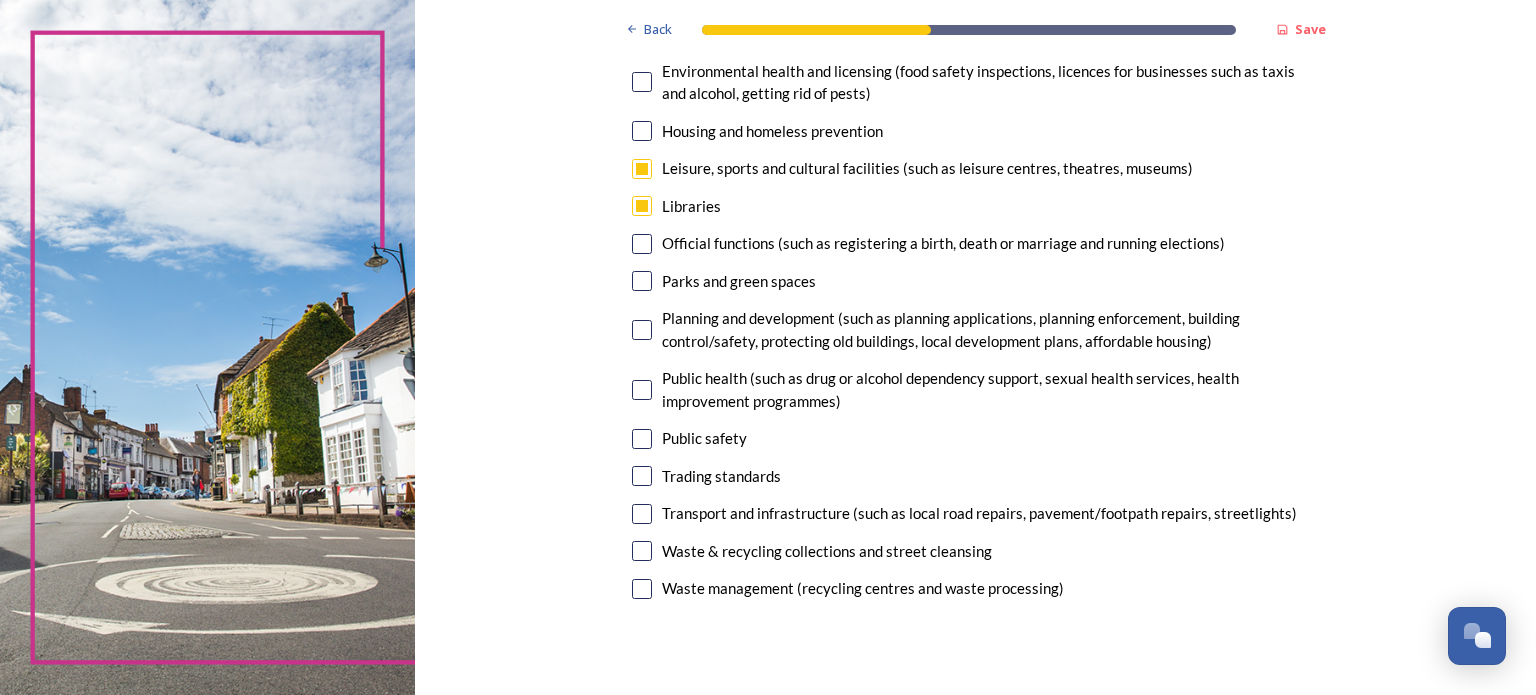 scroll, scrollTop: 500, scrollLeft: 0, axis: vertical 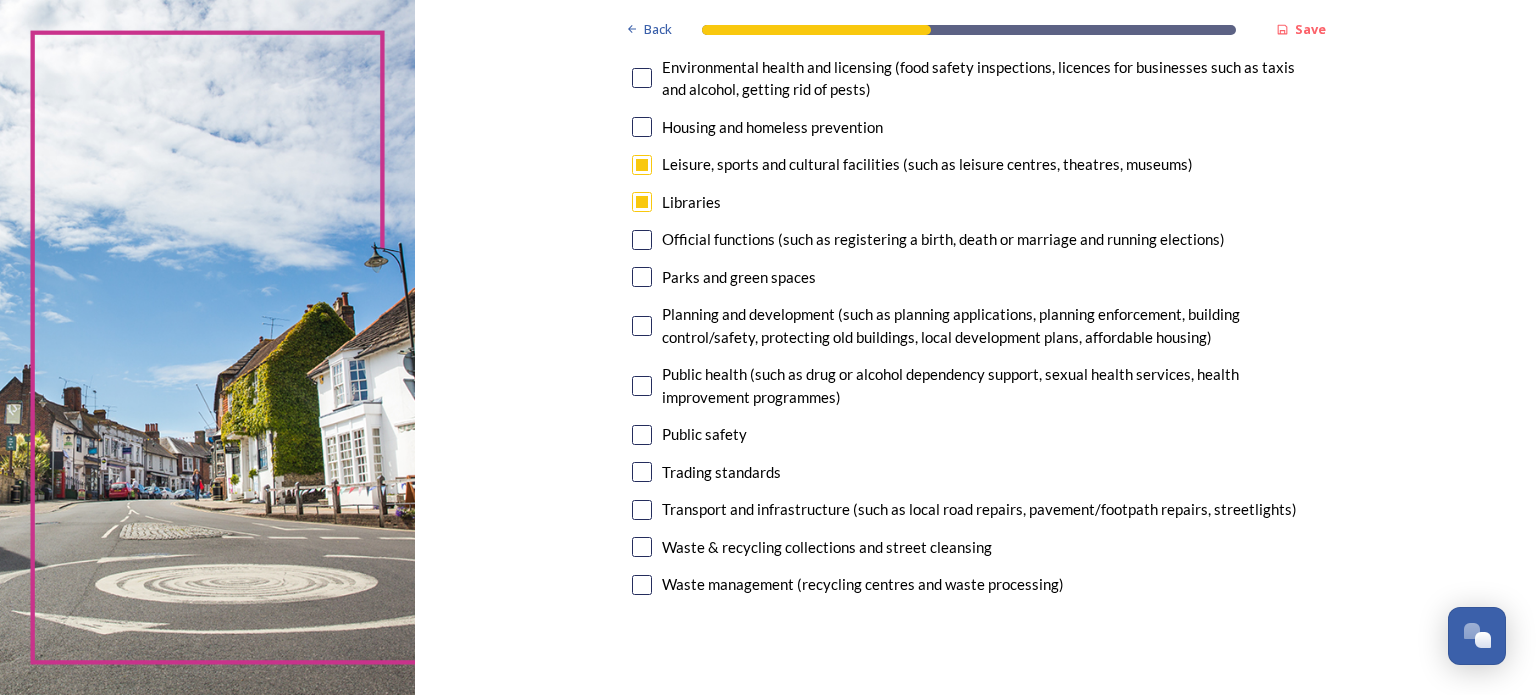 click at bounding box center [642, 547] 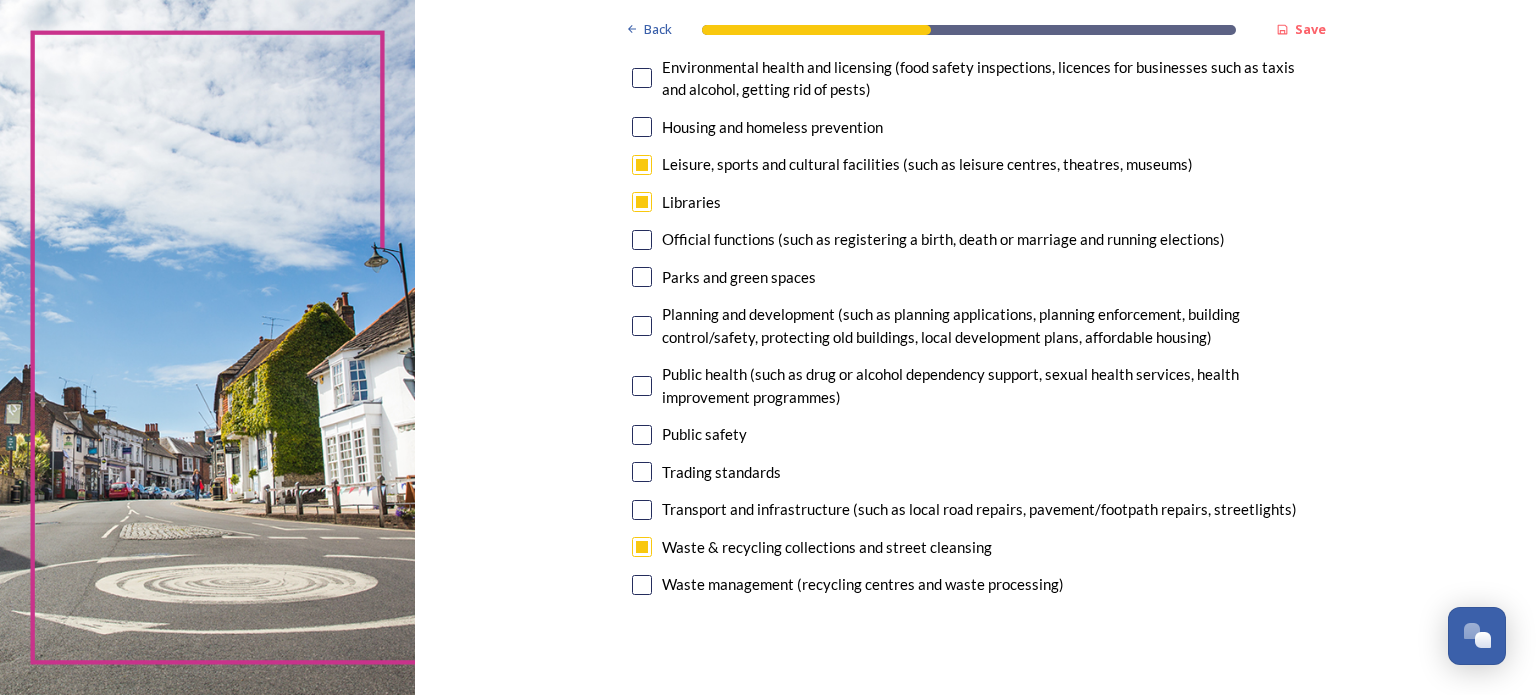 click at bounding box center (642, 510) 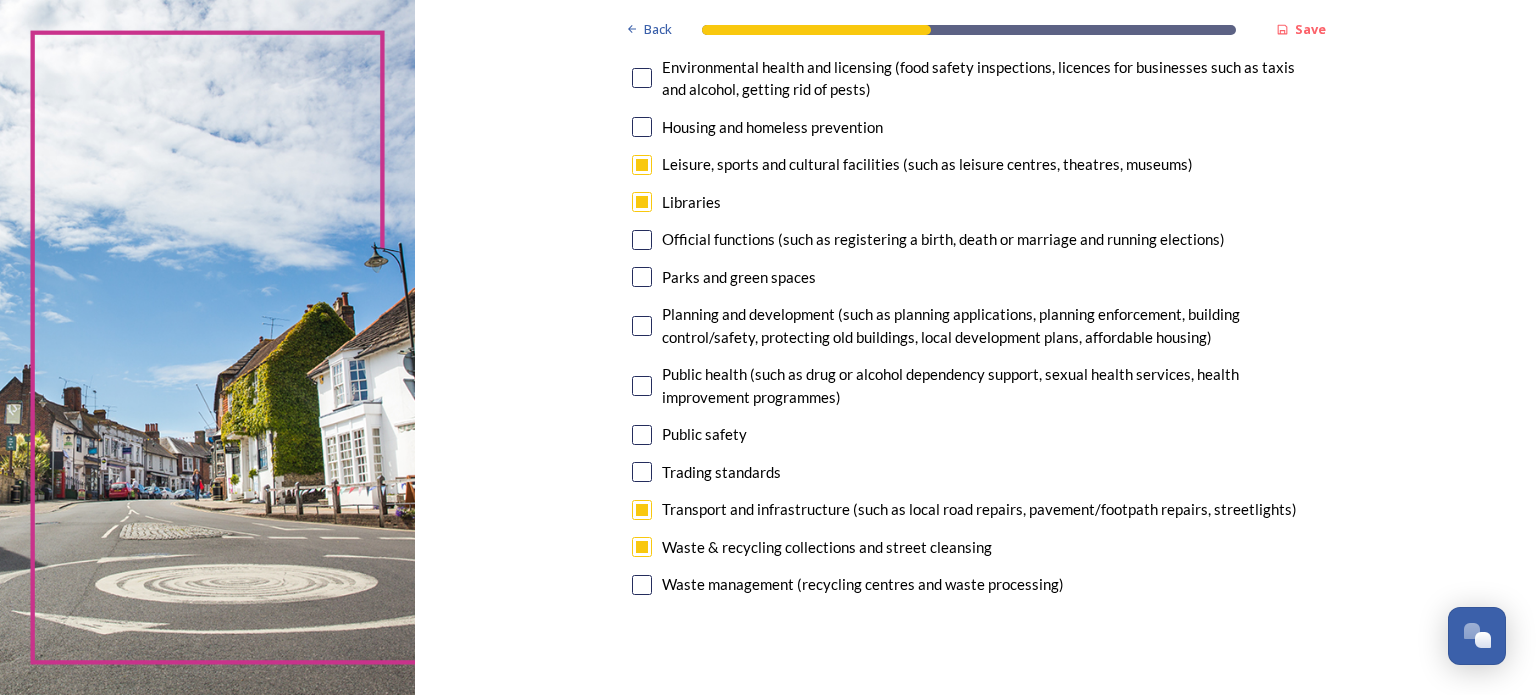 click at bounding box center [642, 240] 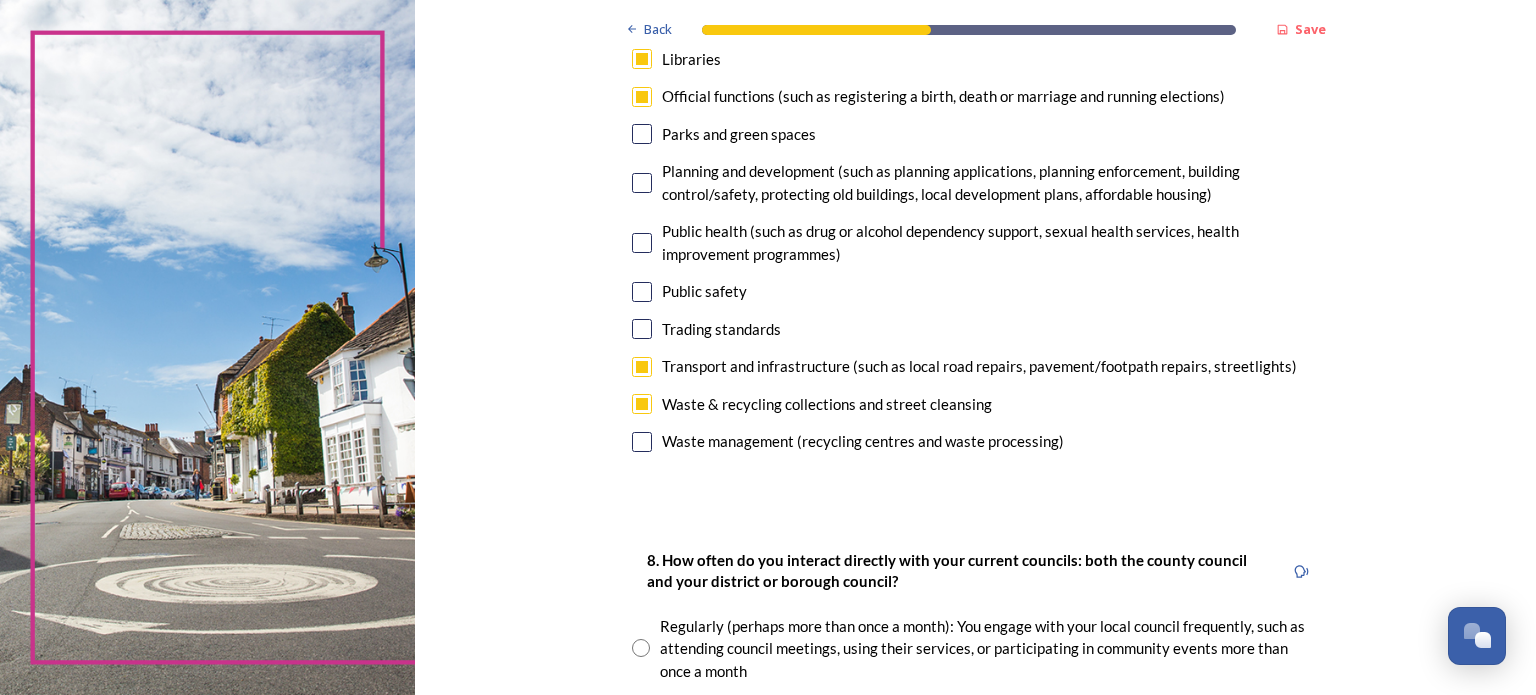 scroll, scrollTop: 800, scrollLeft: 0, axis: vertical 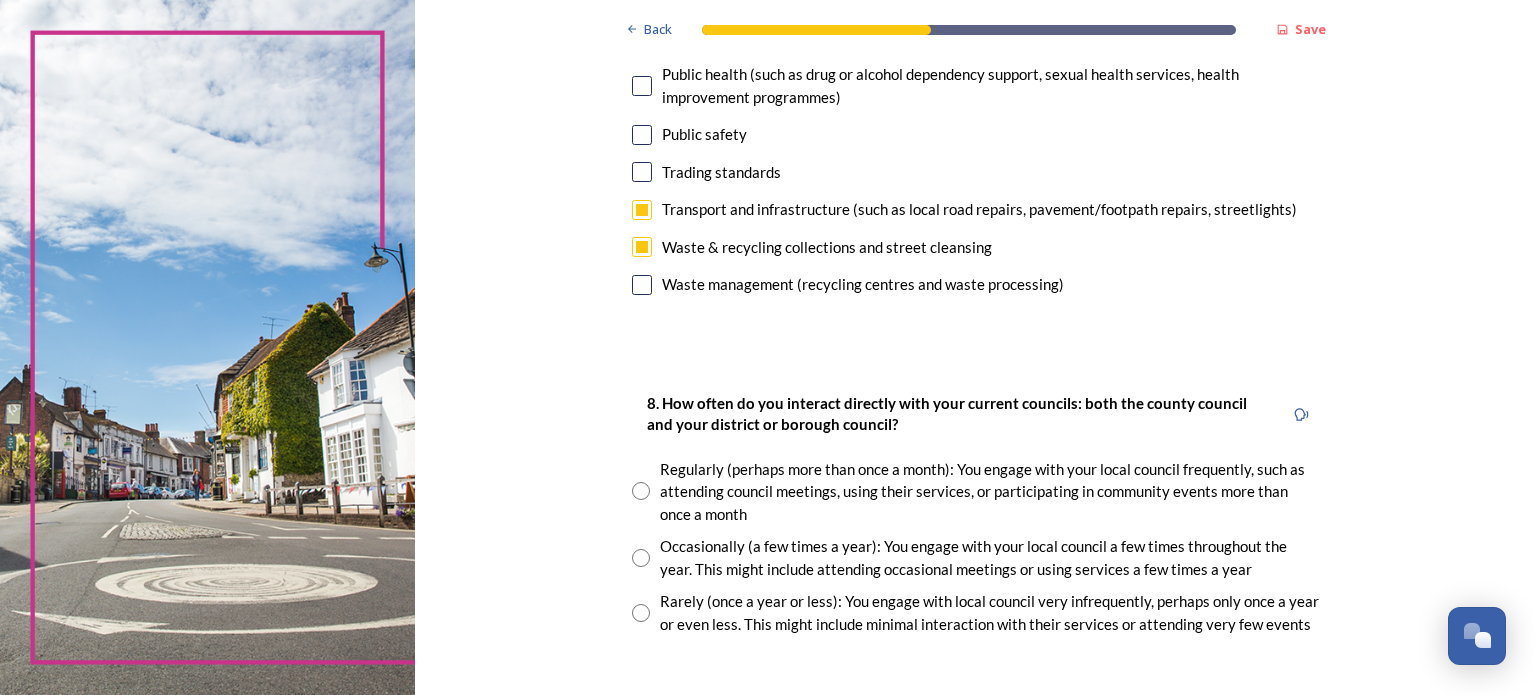 click at bounding box center (641, 558) 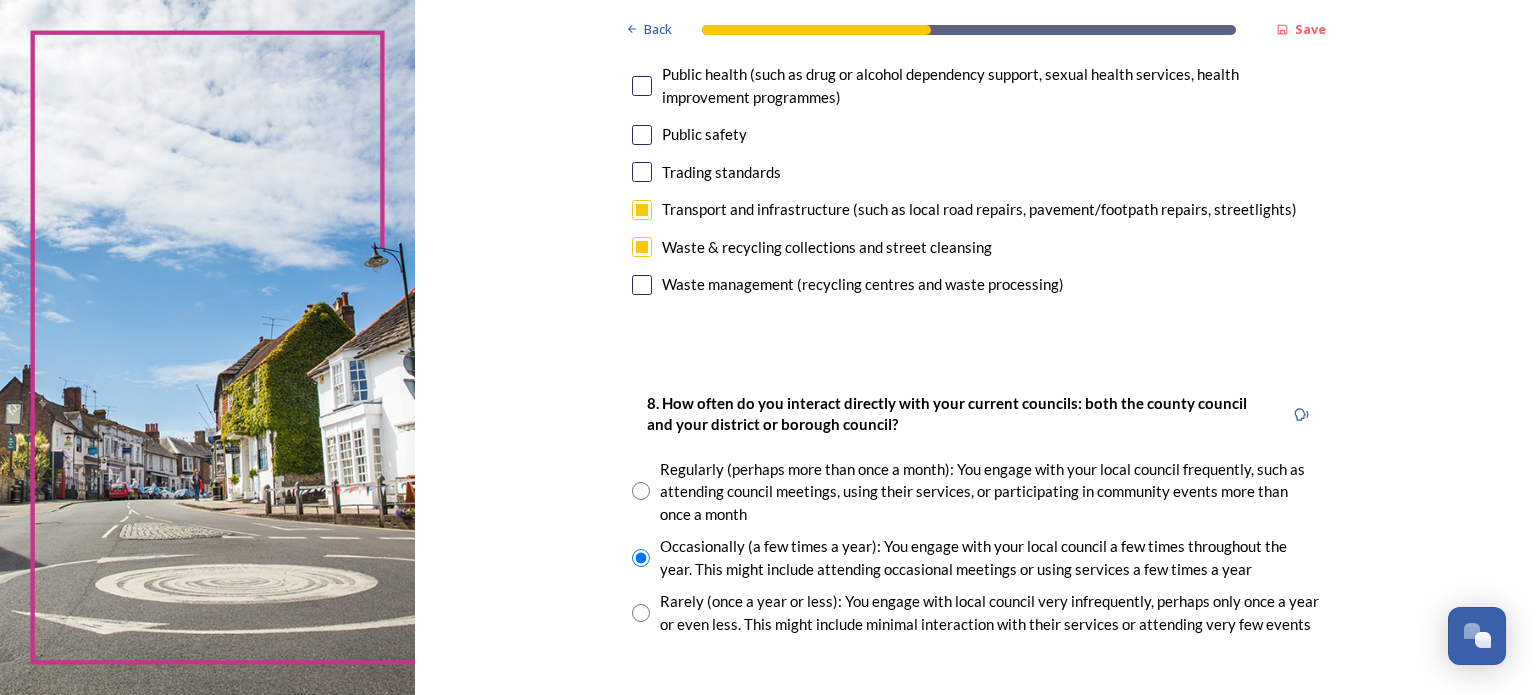 scroll, scrollTop: 1100, scrollLeft: 0, axis: vertical 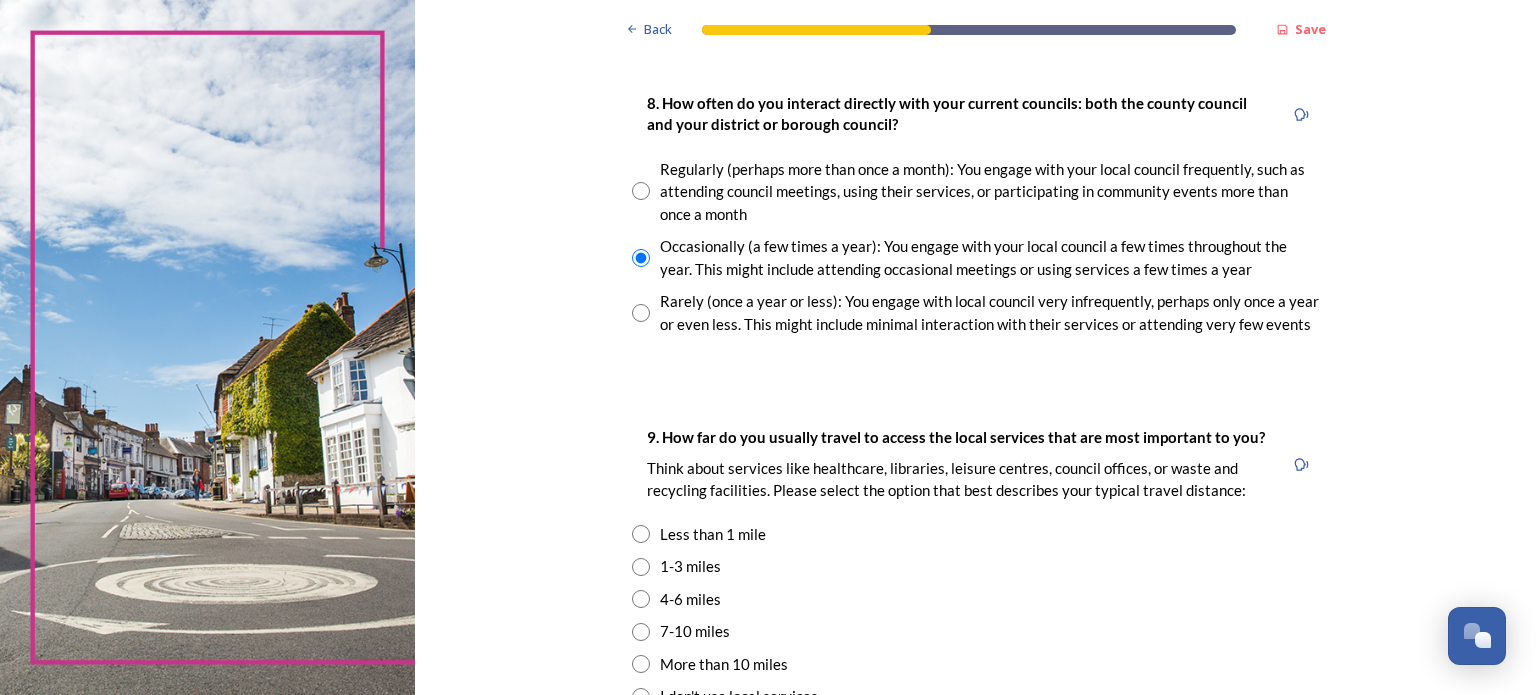 click at bounding box center [641, 534] 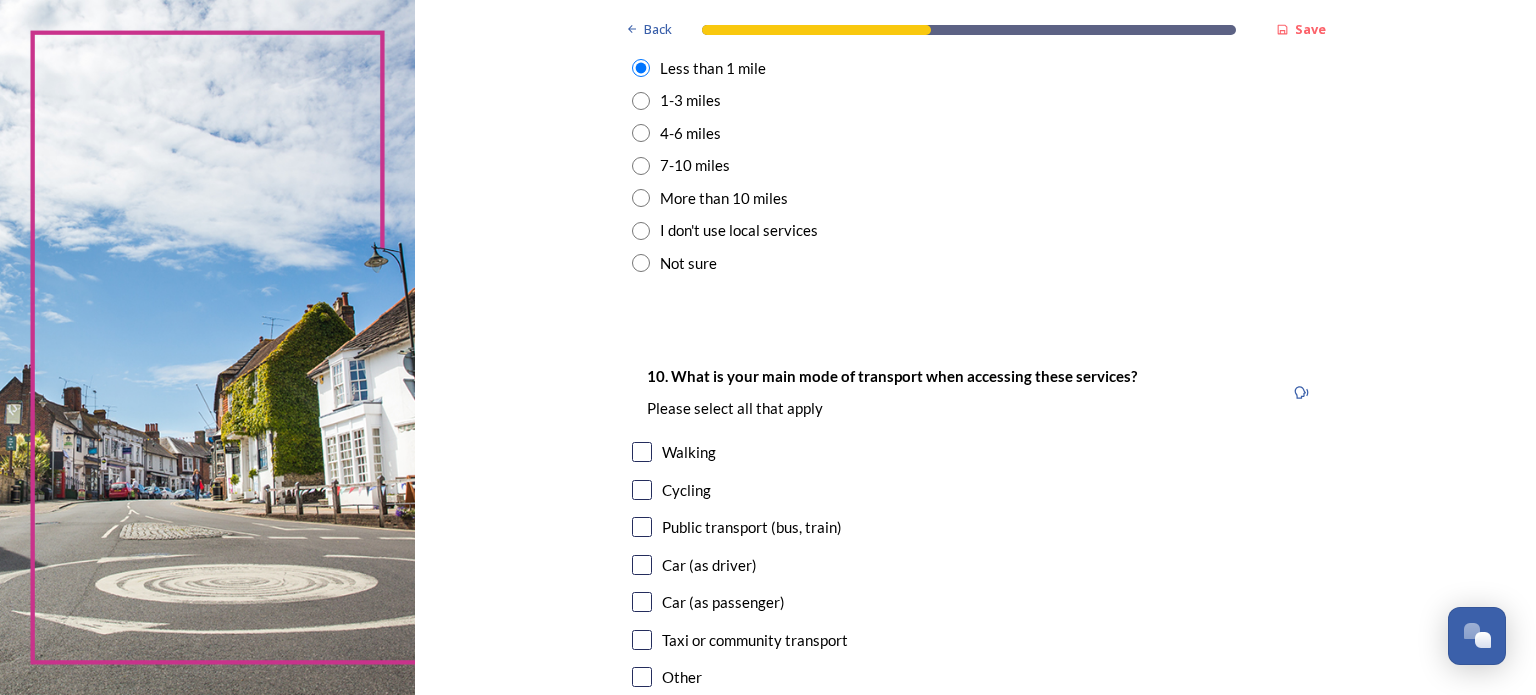 scroll, scrollTop: 1600, scrollLeft: 0, axis: vertical 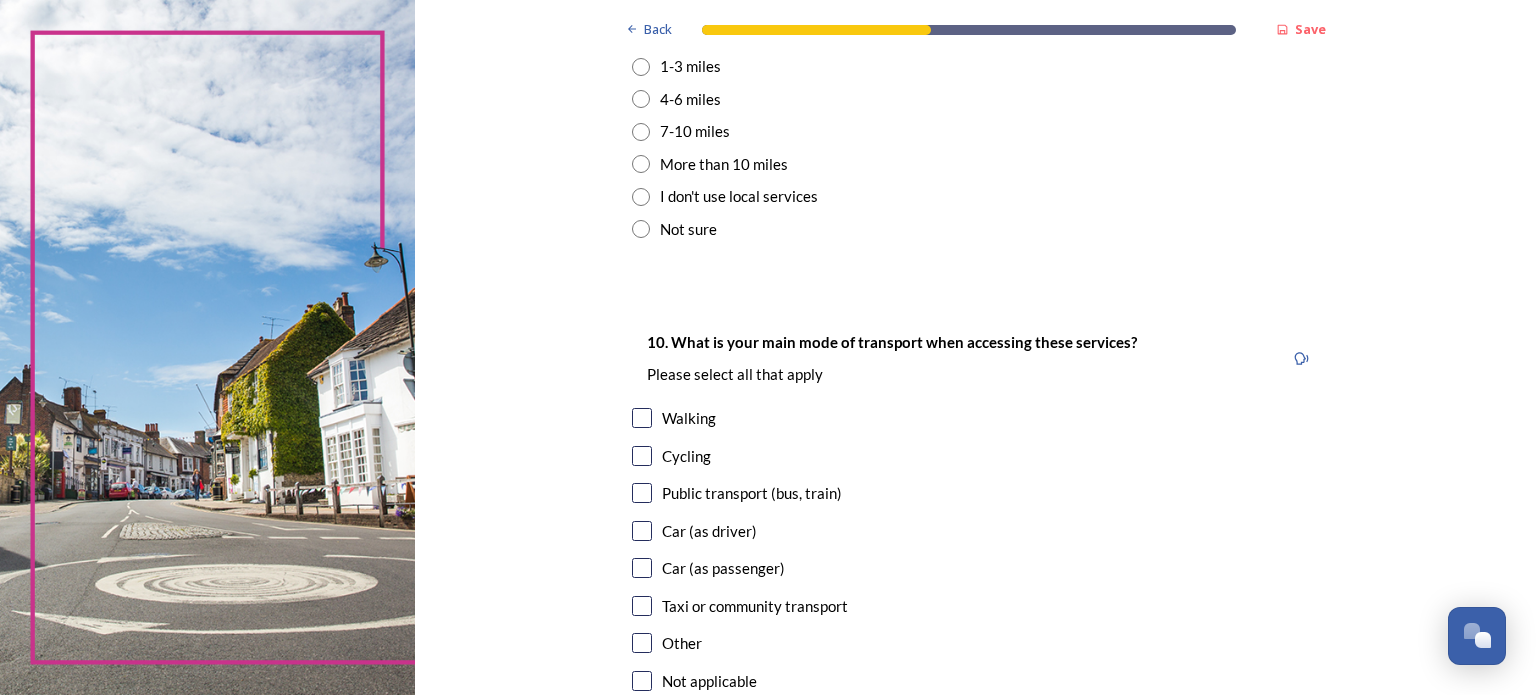 click at bounding box center [642, 418] 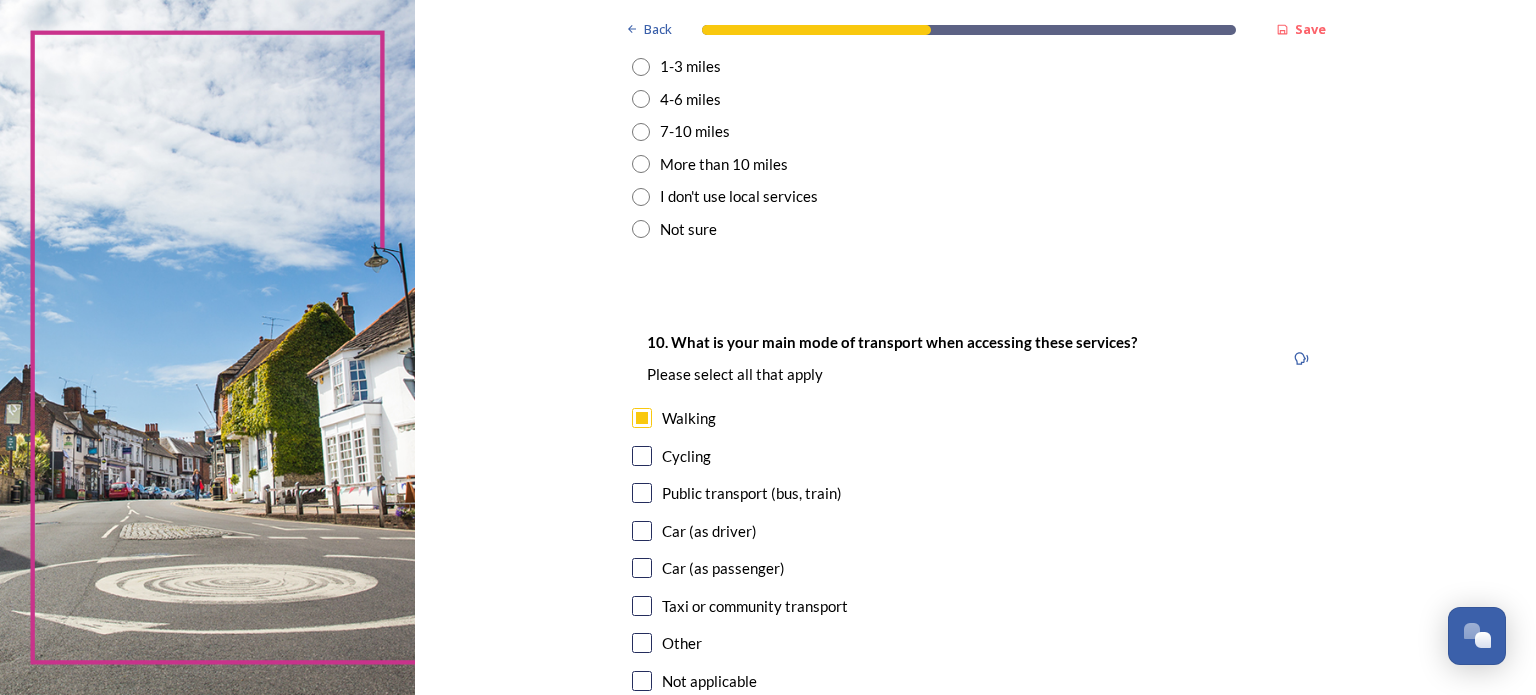 click at bounding box center (642, 456) 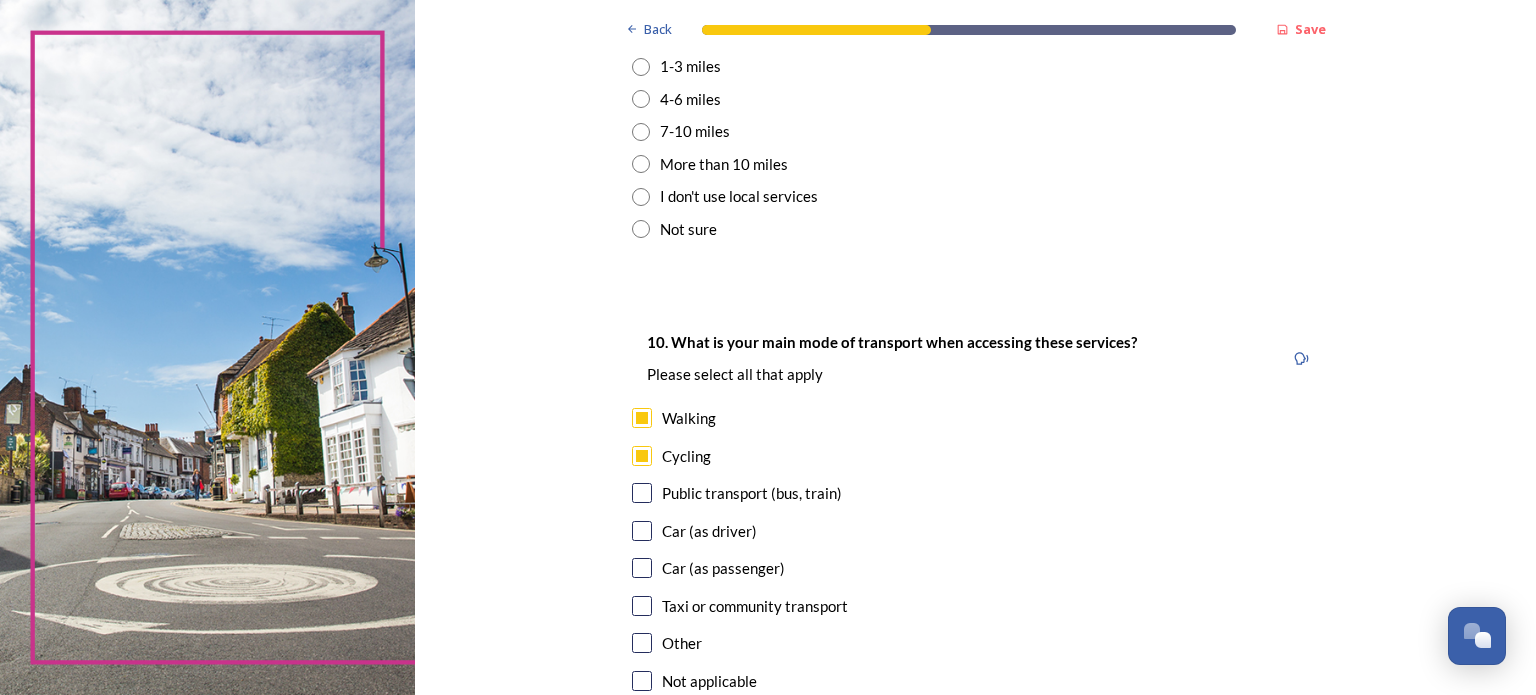 click at bounding box center [642, 531] 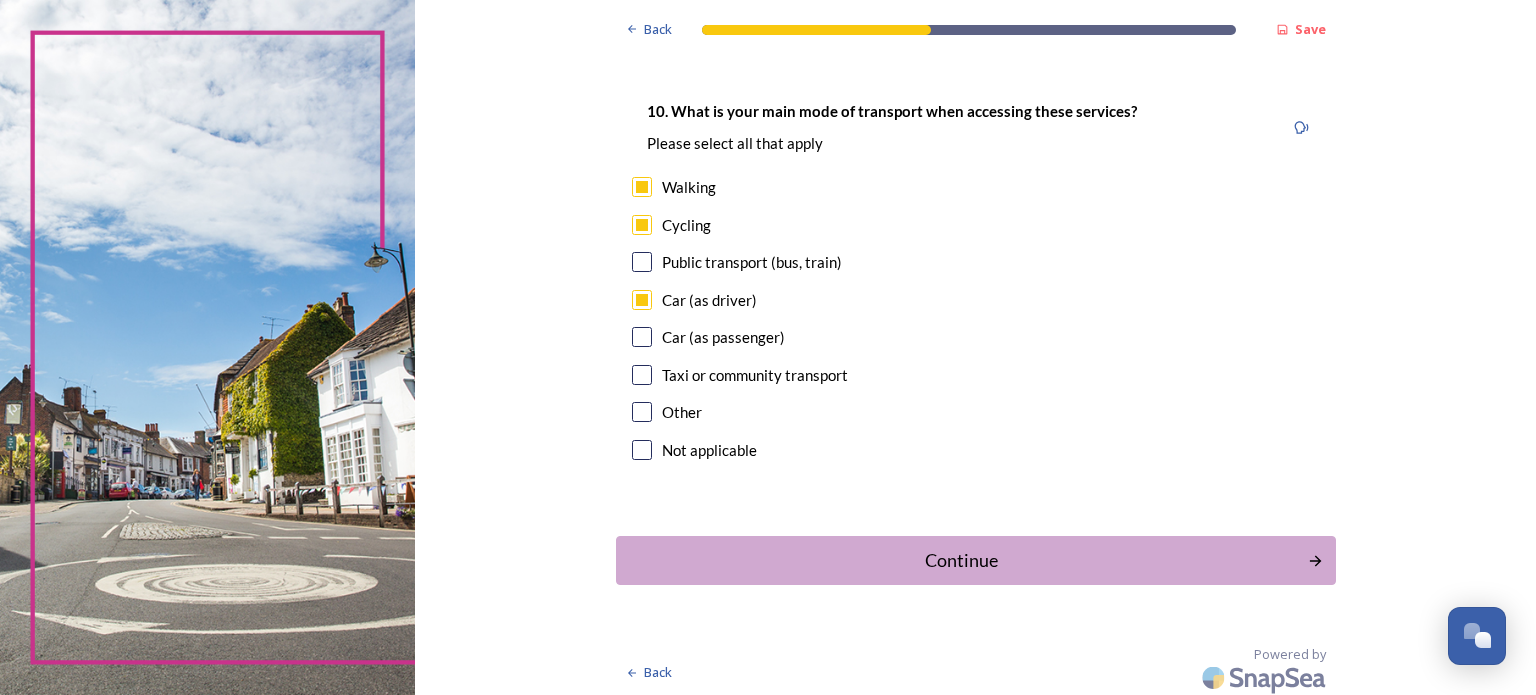 scroll, scrollTop: 1836, scrollLeft: 0, axis: vertical 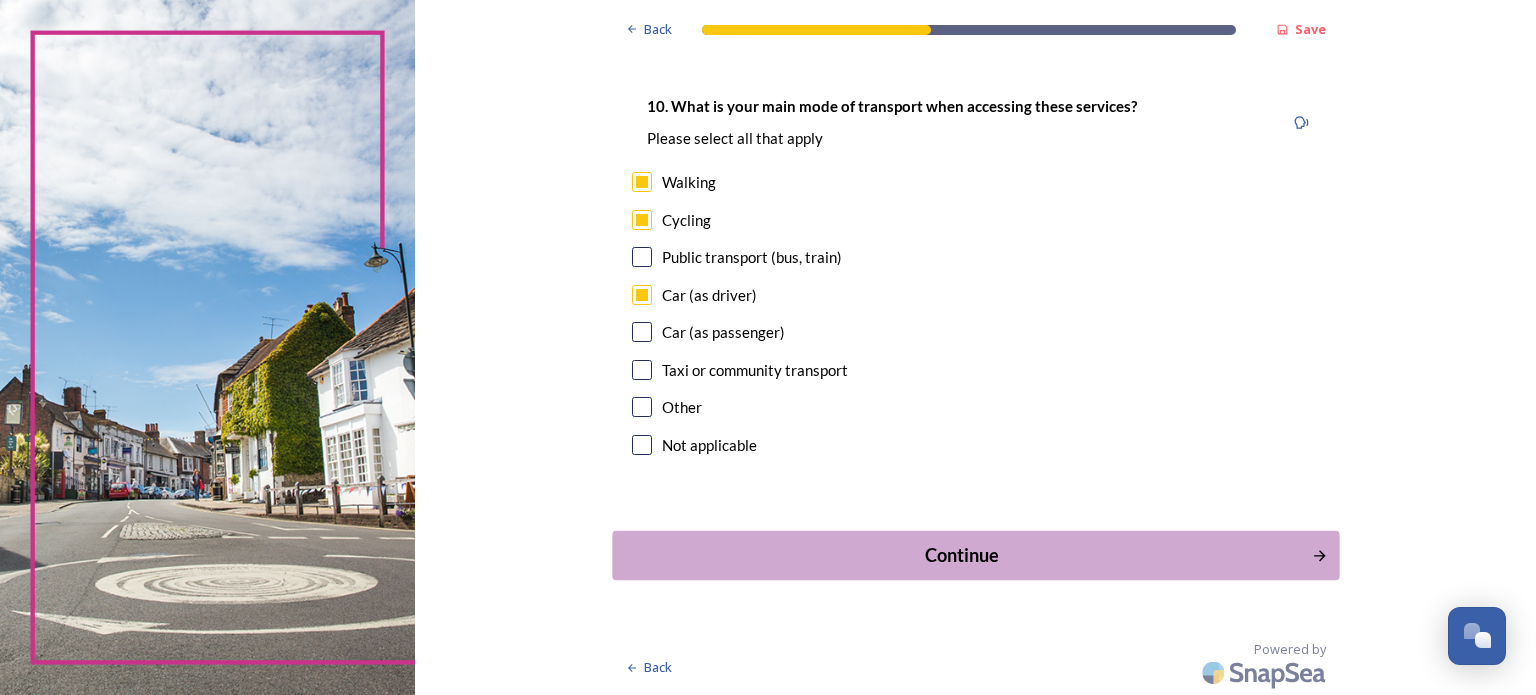 click on "Continue" at bounding box center [961, 555] 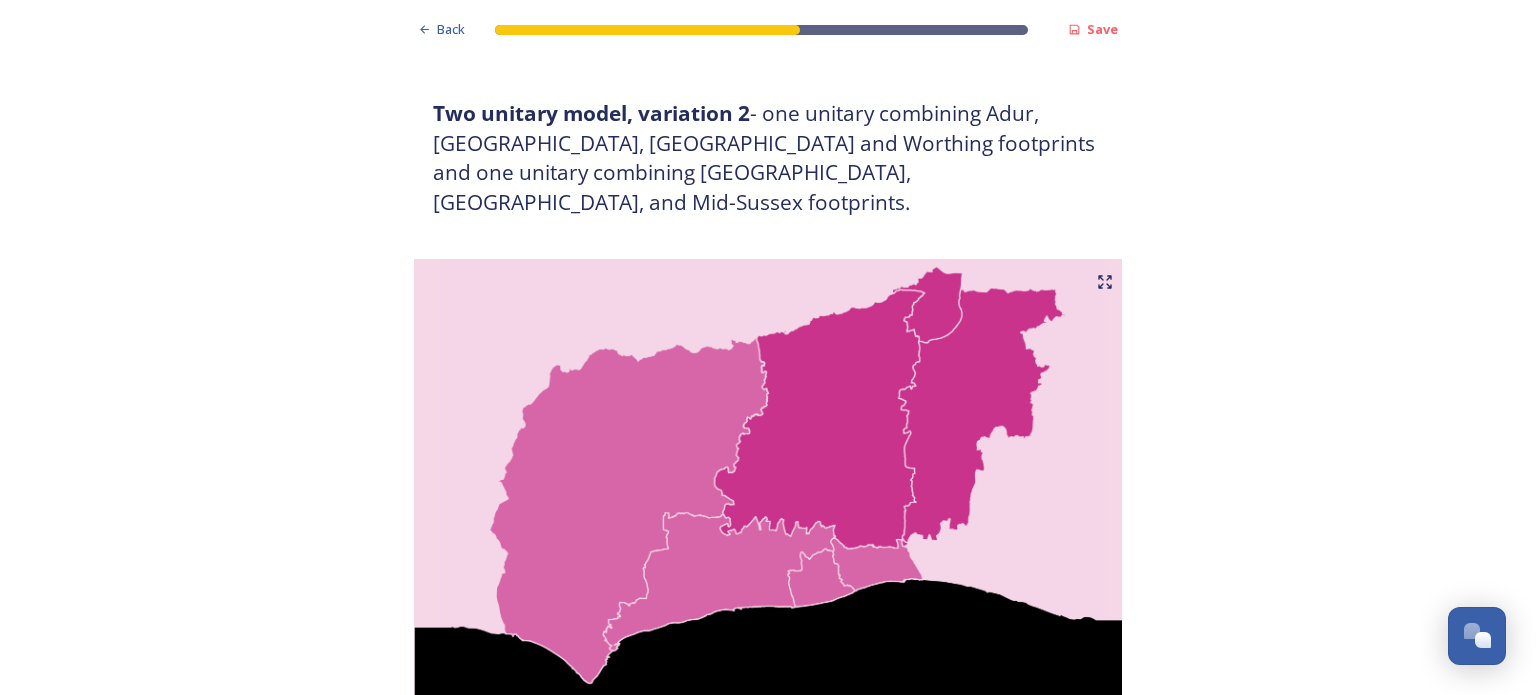 scroll, scrollTop: 2300, scrollLeft: 0, axis: vertical 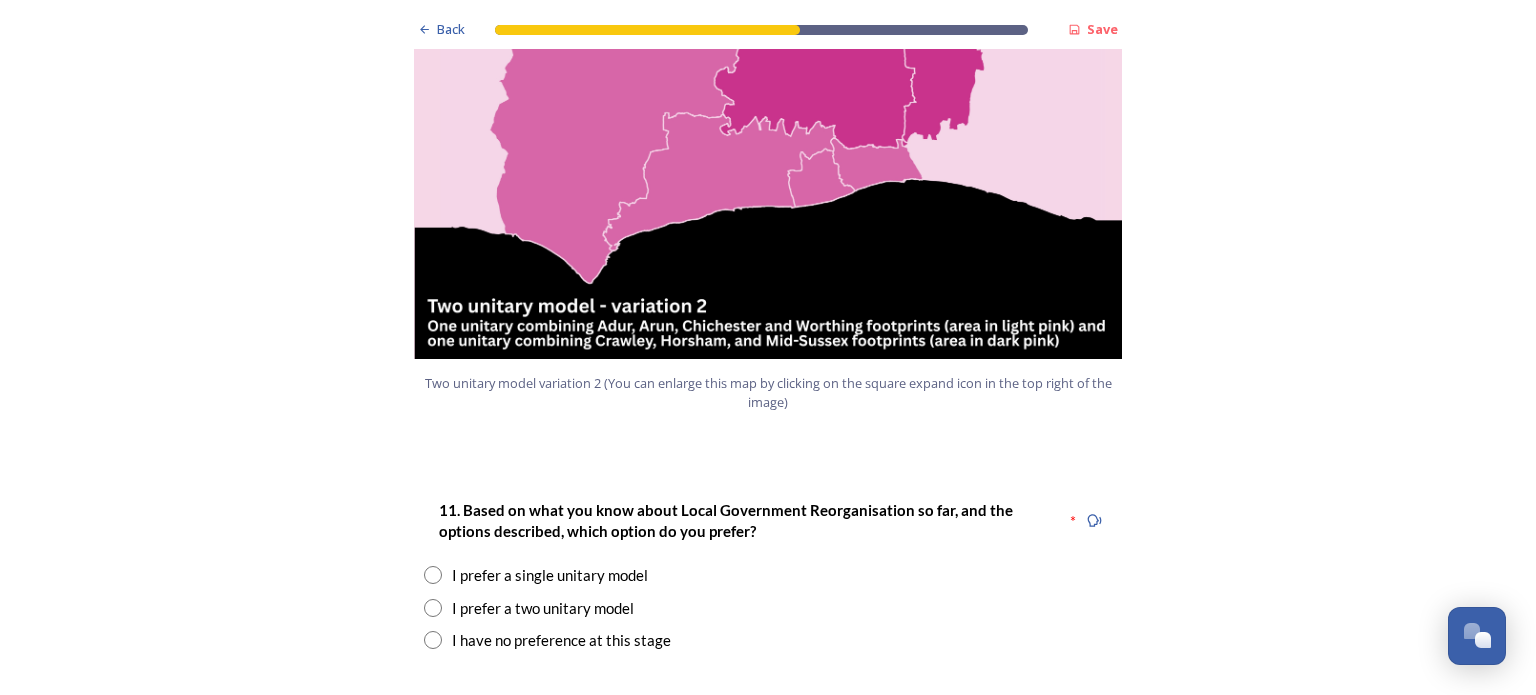 click at bounding box center [433, 575] 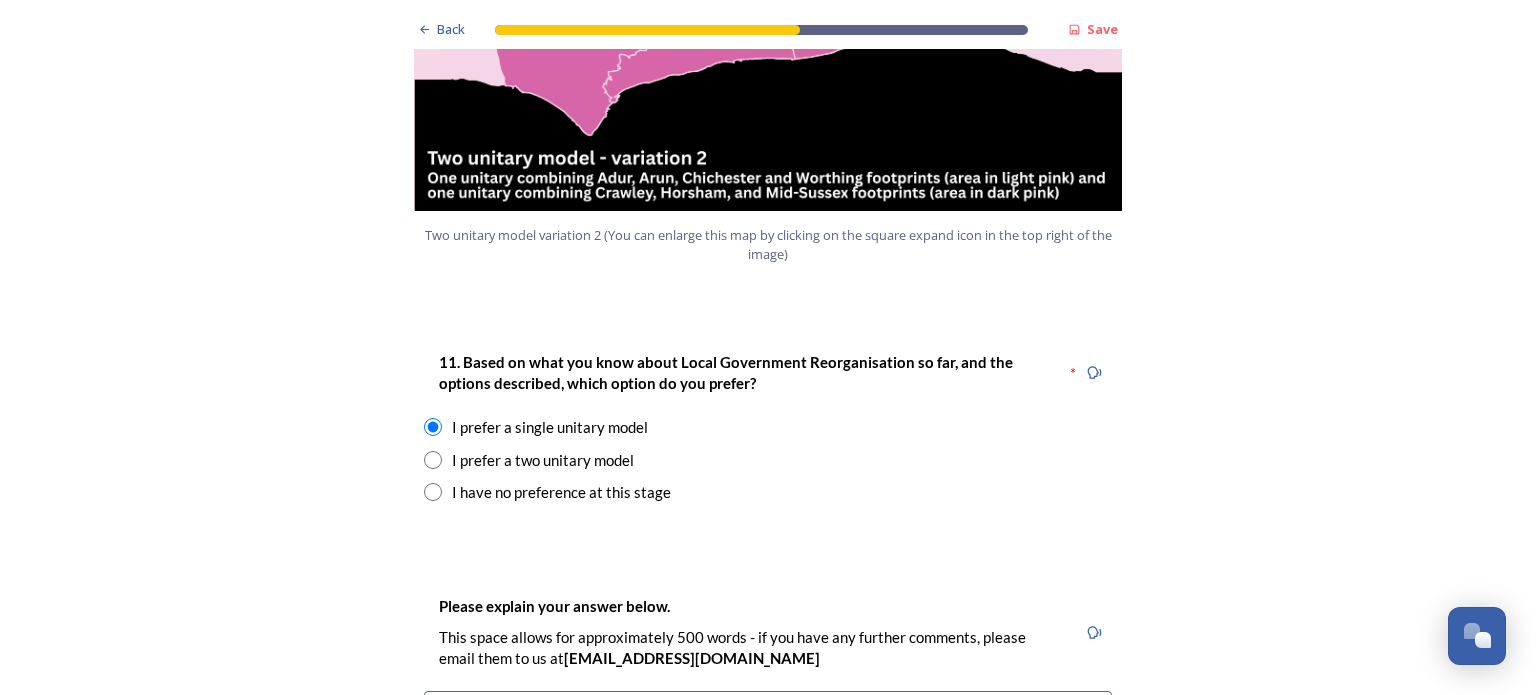 scroll, scrollTop: 2700, scrollLeft: 0, axis: vertical 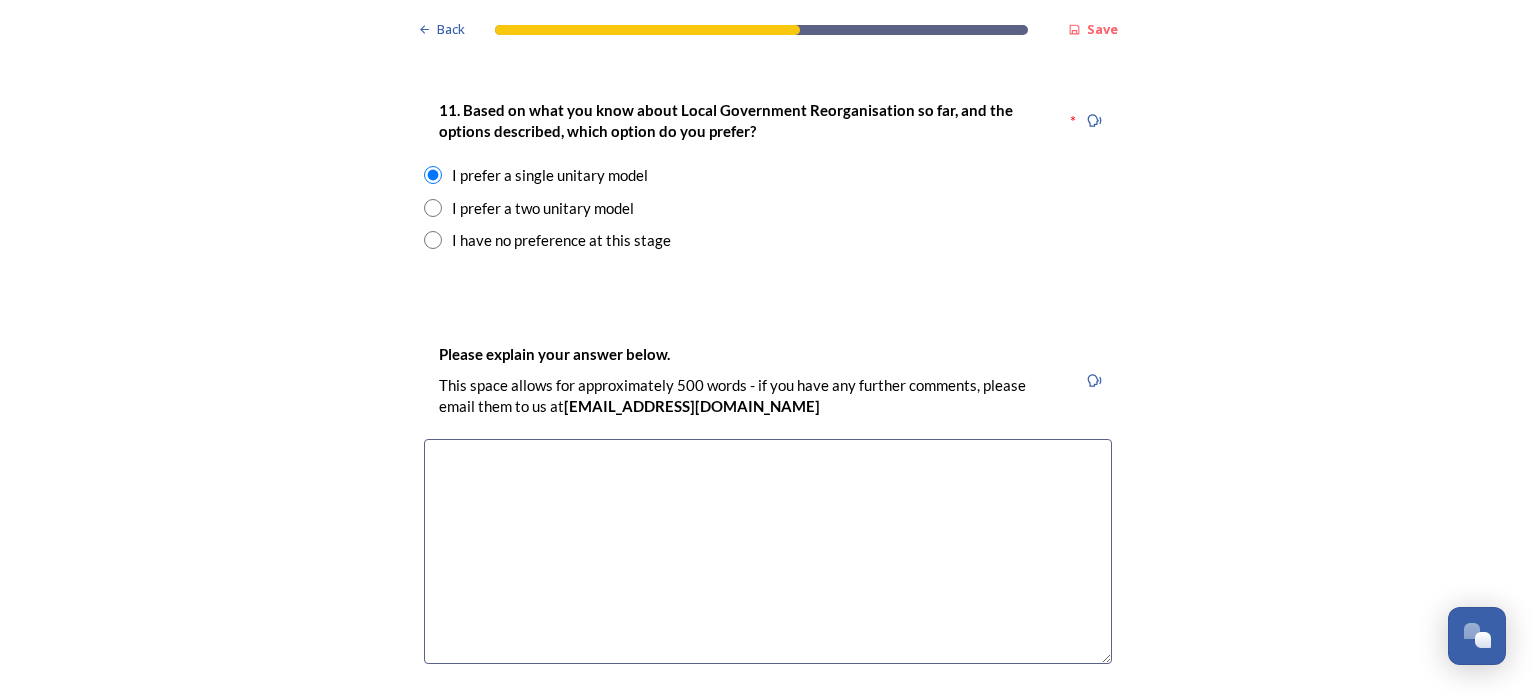 click at bounding box center [768, 551] 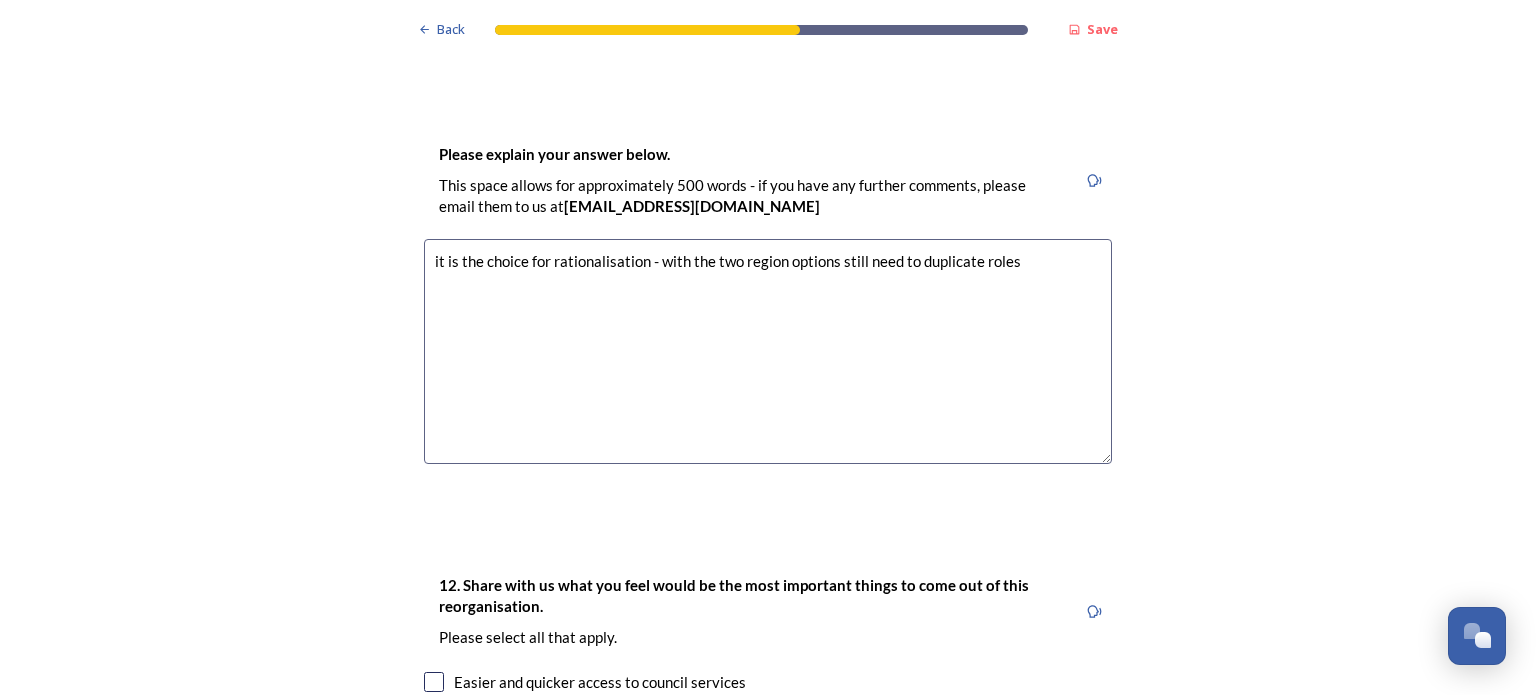 scroll, scrollTop: 3000, scrollLeft: 0, axis: vertical 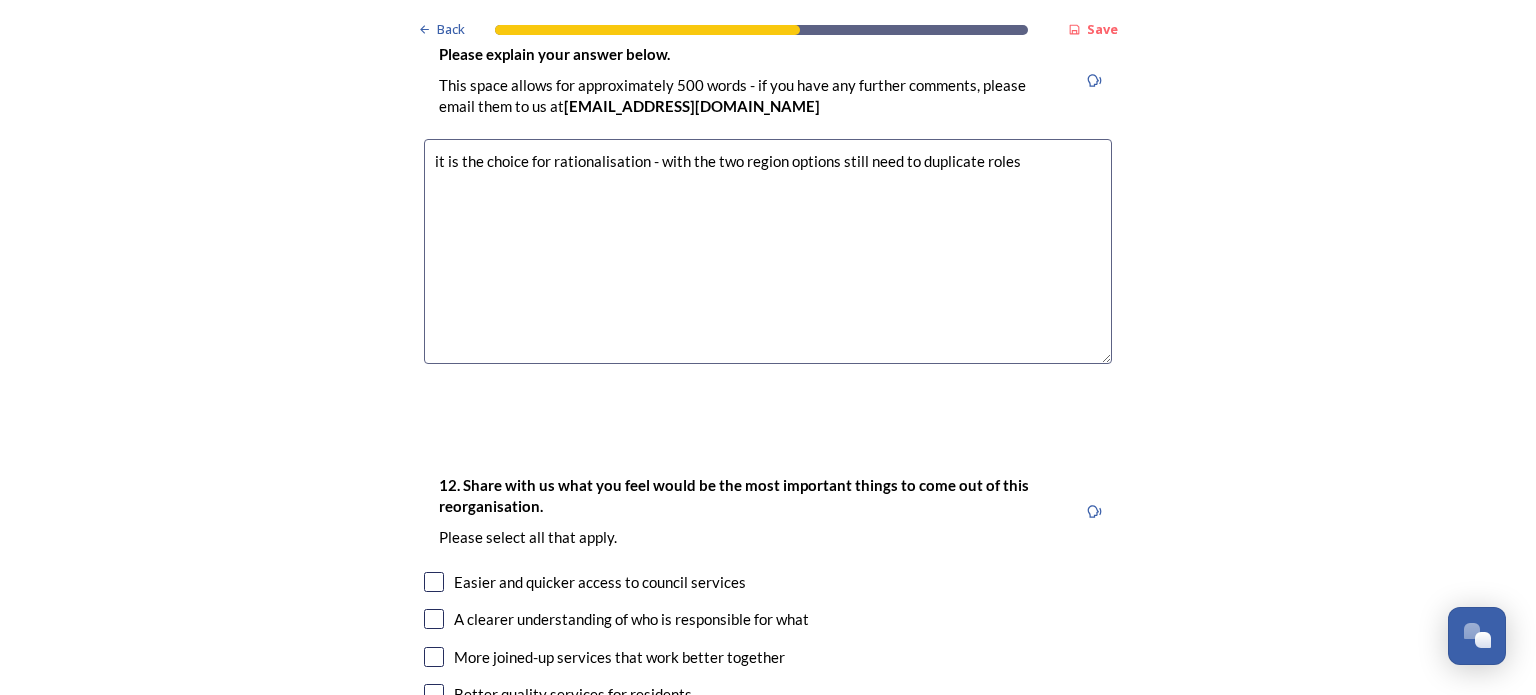 type on "it is the choice for rationalisation - with the two region options still need to duplicate roles" 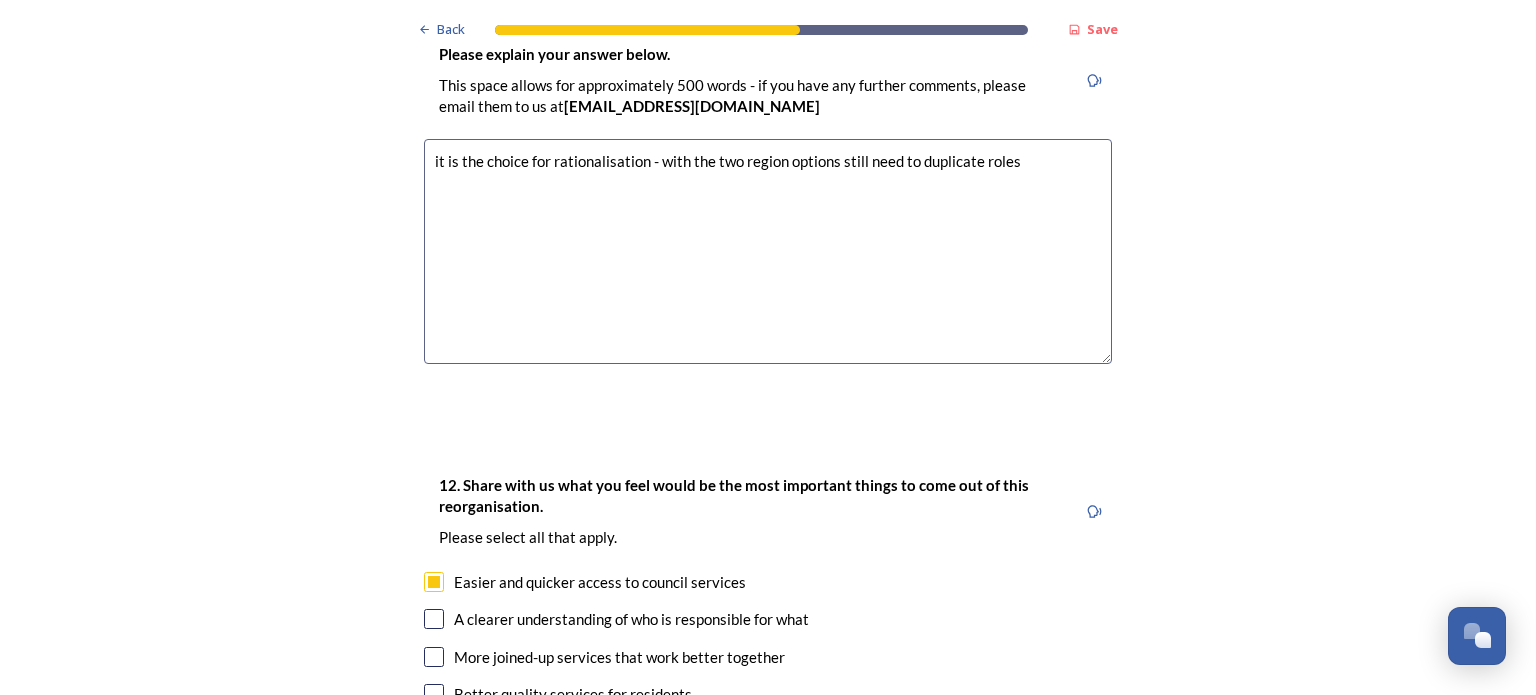 scroll, scrollTop: 3100, scrollLeft: 0, axis: vertical 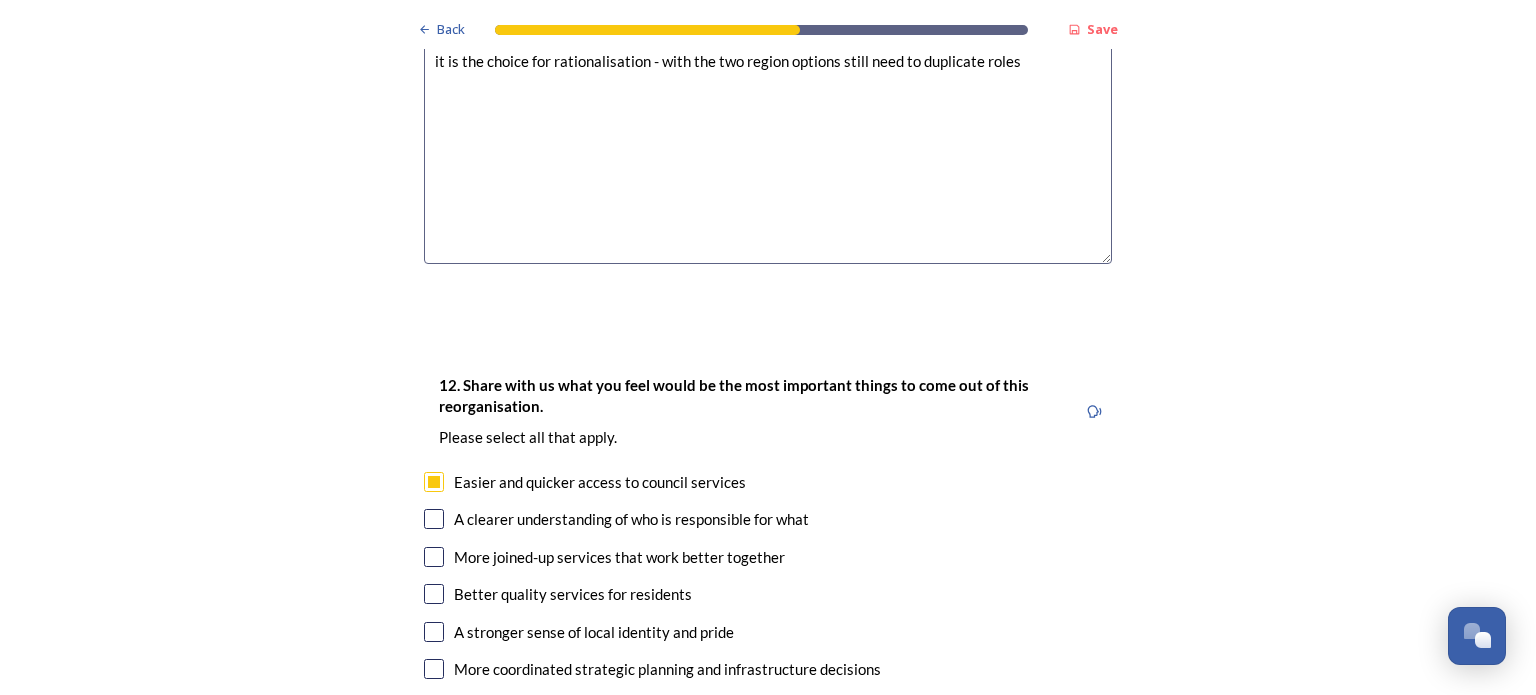 click at bounding box center (434, 519) 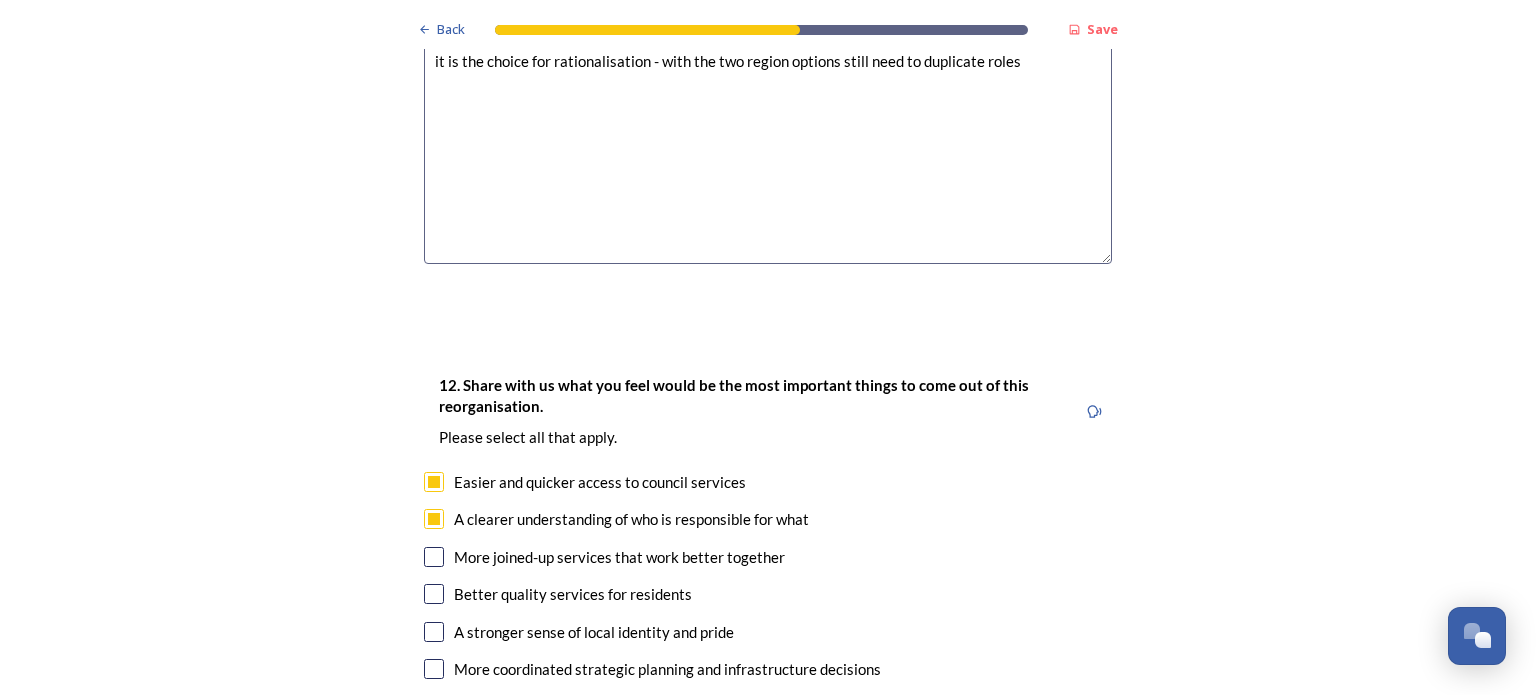 click at bounding box center [434, 557] 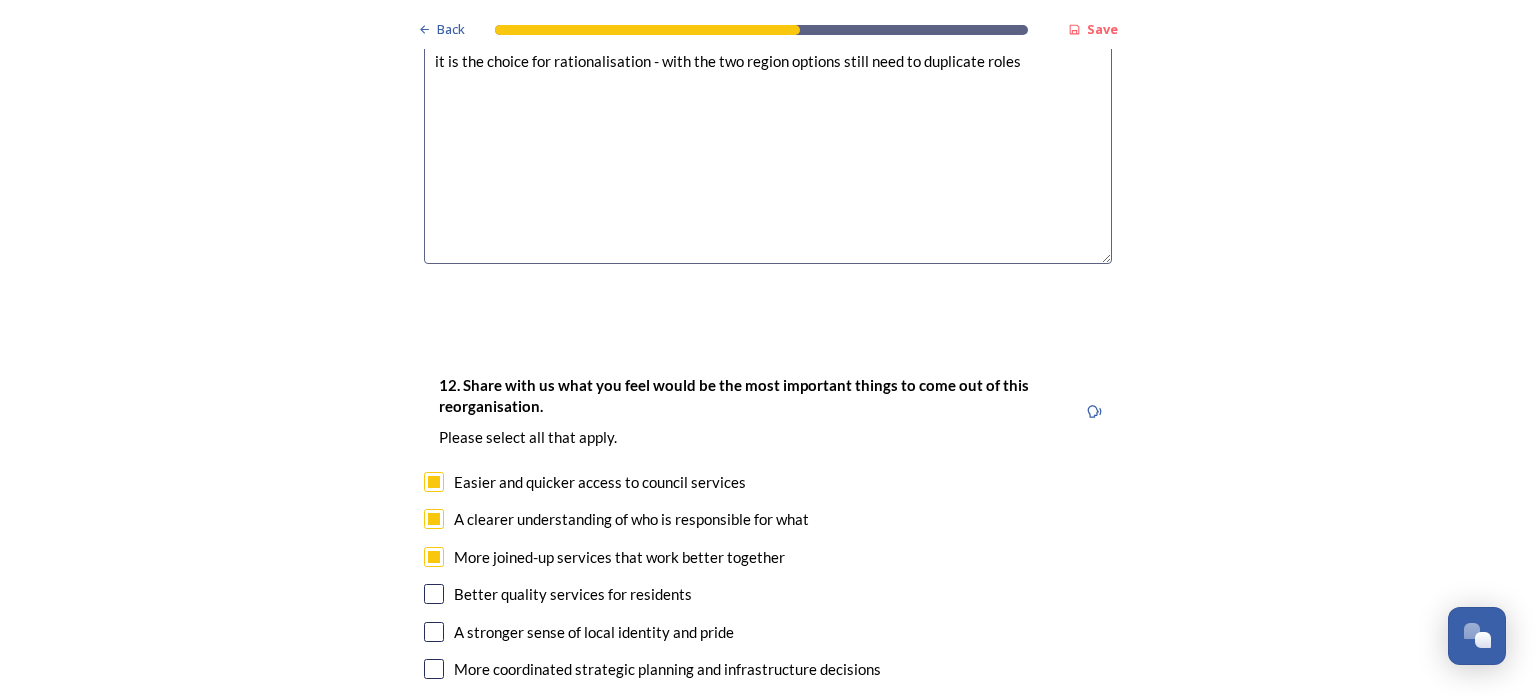 scroll, scrollTop: 3400, scrollLeft: 0, axis: vertical 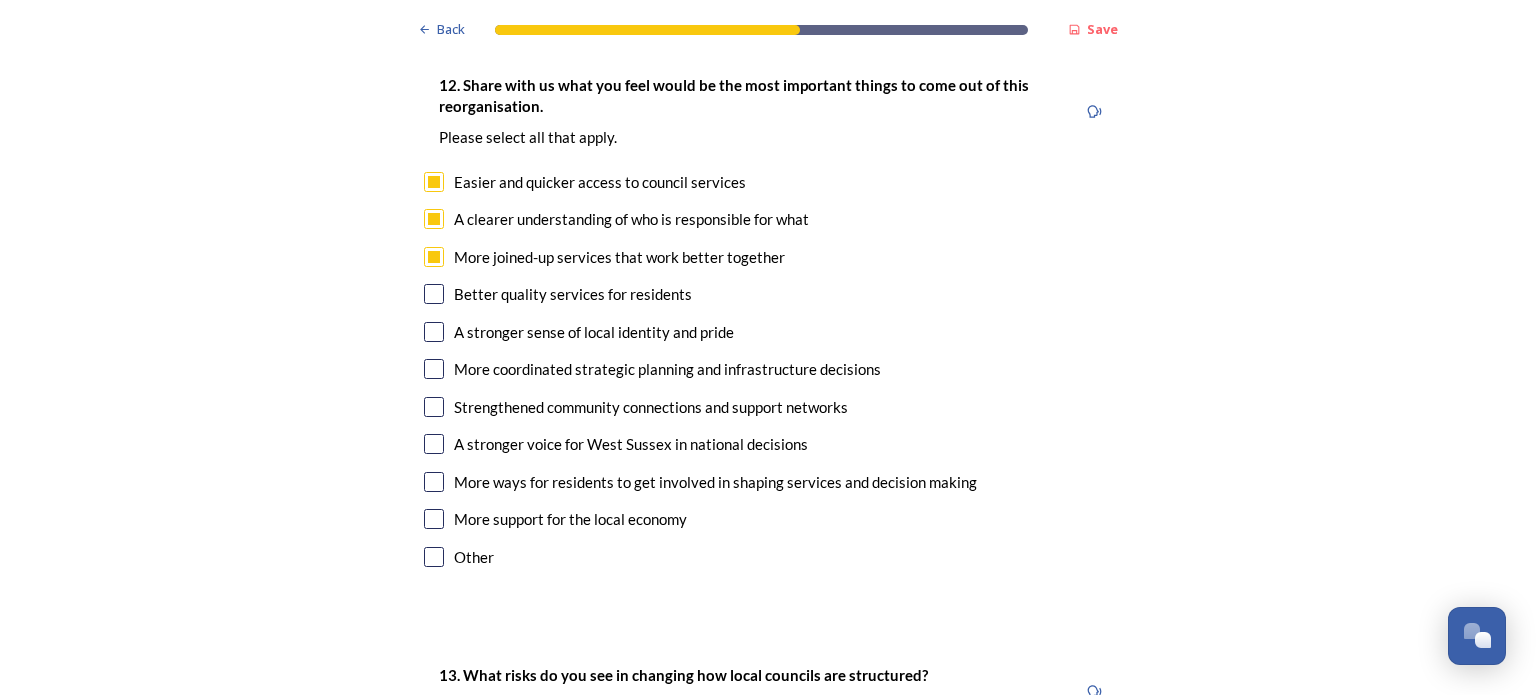 click at bounding box center [434, 294] 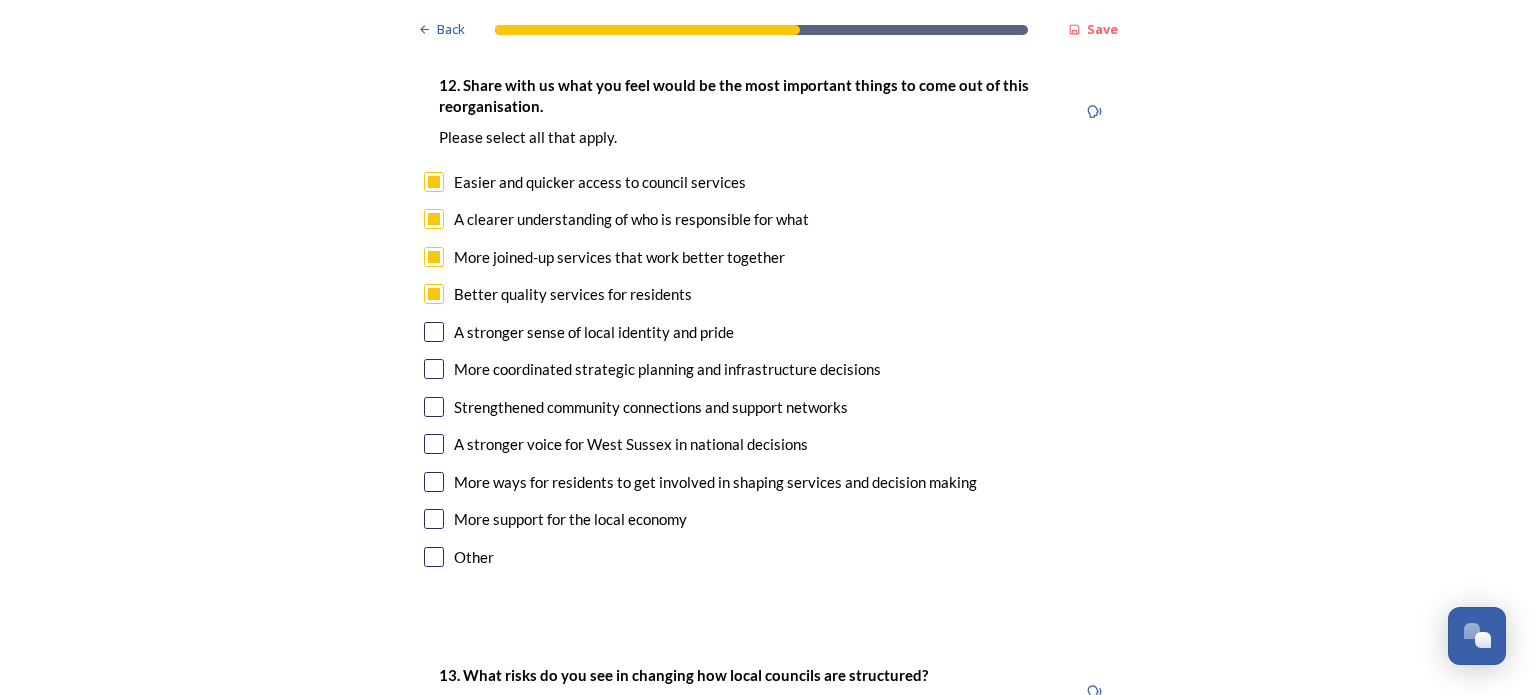 click at bounding box center (434, 369) 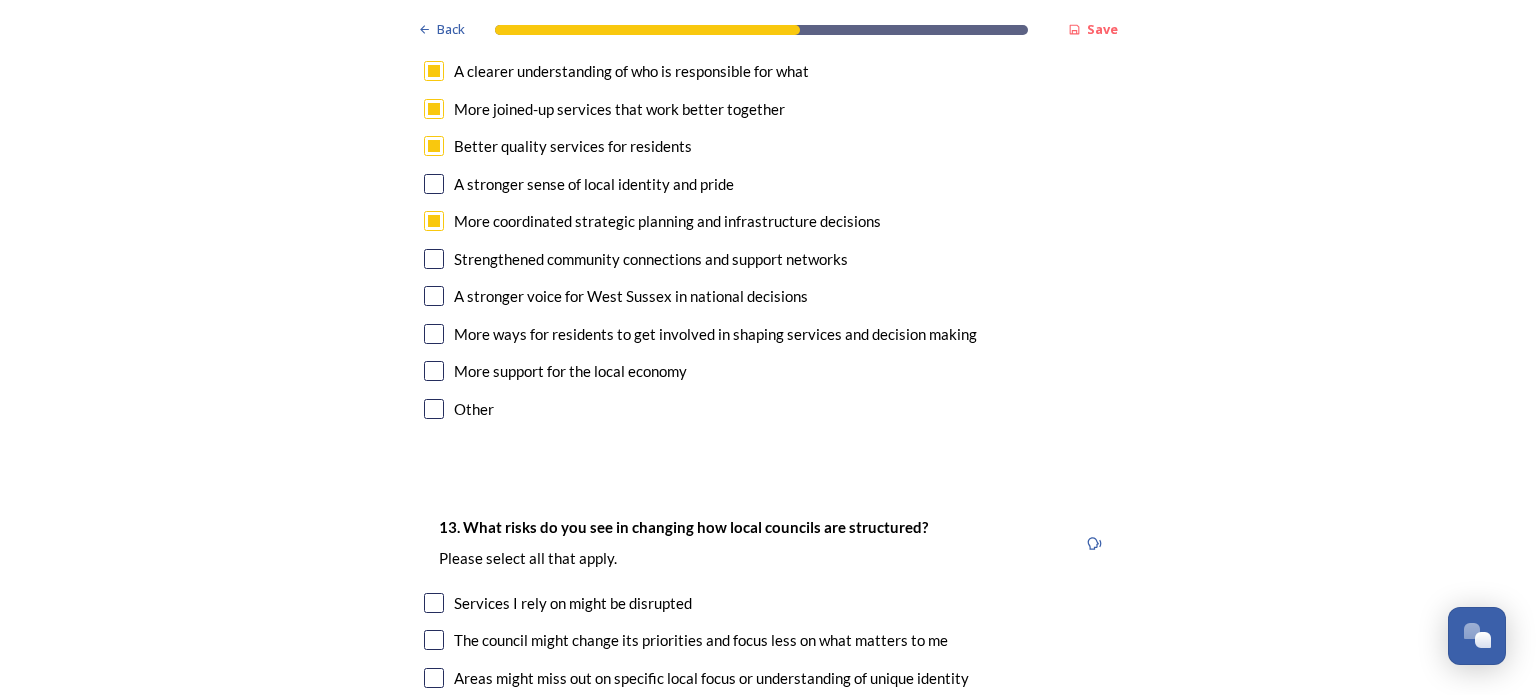 scroll, scrollTop: 3700, scrollLeft: 0, axis: vertical 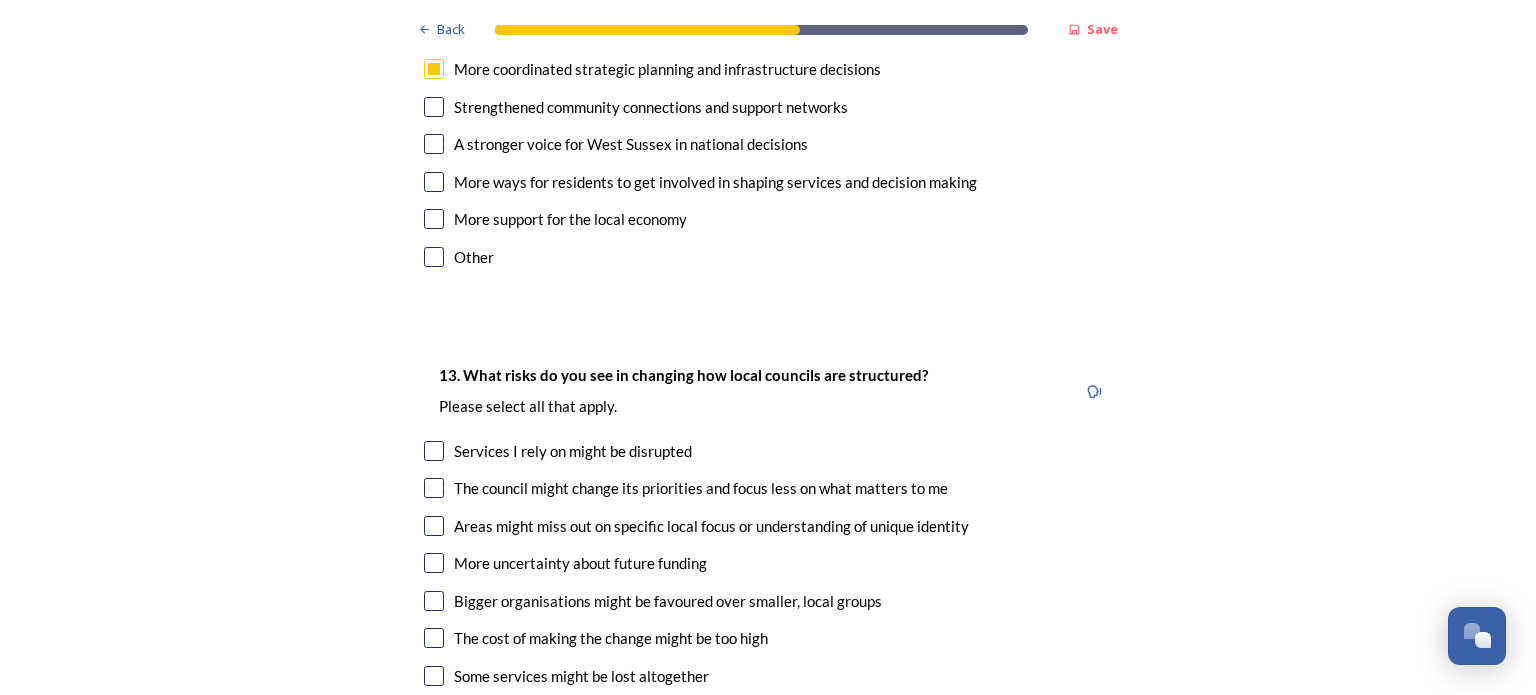 click at bounding box center [434, 451] 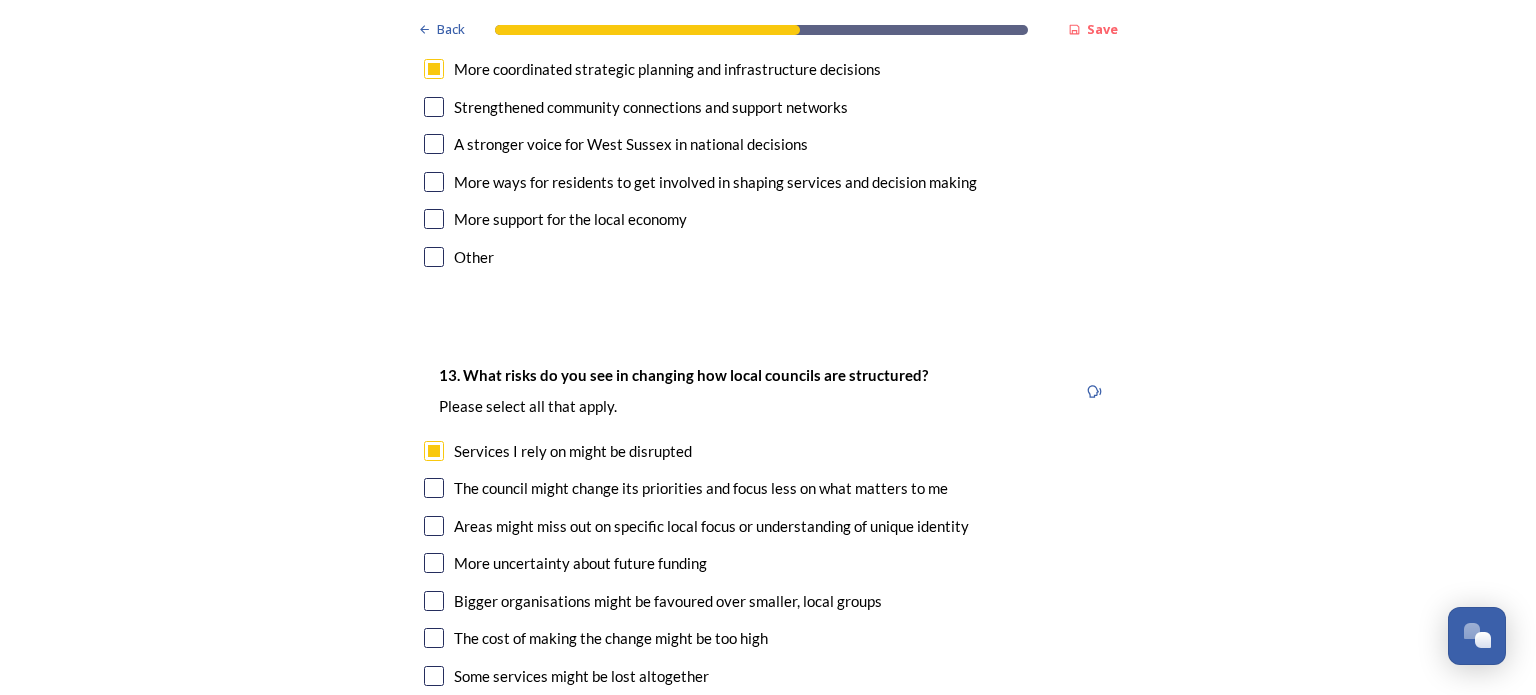 click at bounding box center (434, 488) 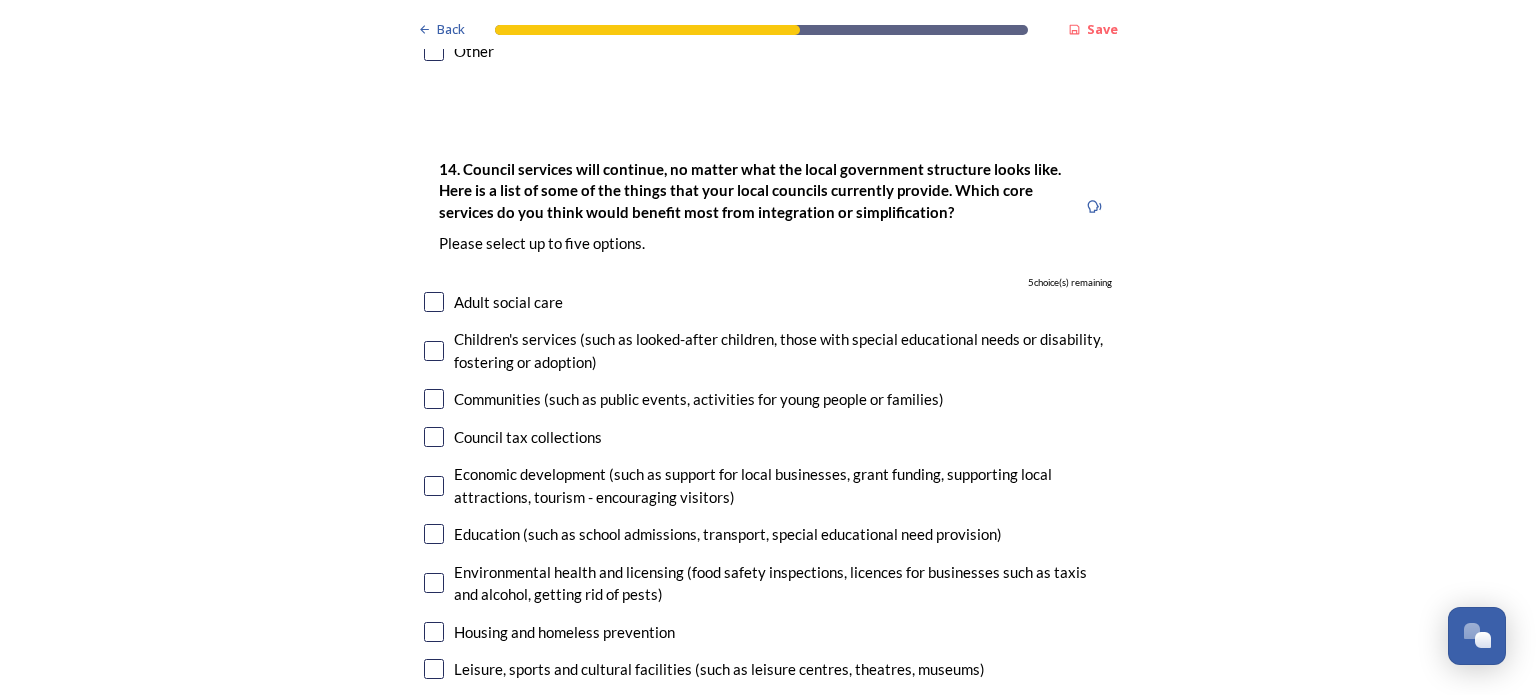 scroll, scrollTop: 4600, scrollLeft: 0, axis: vertical 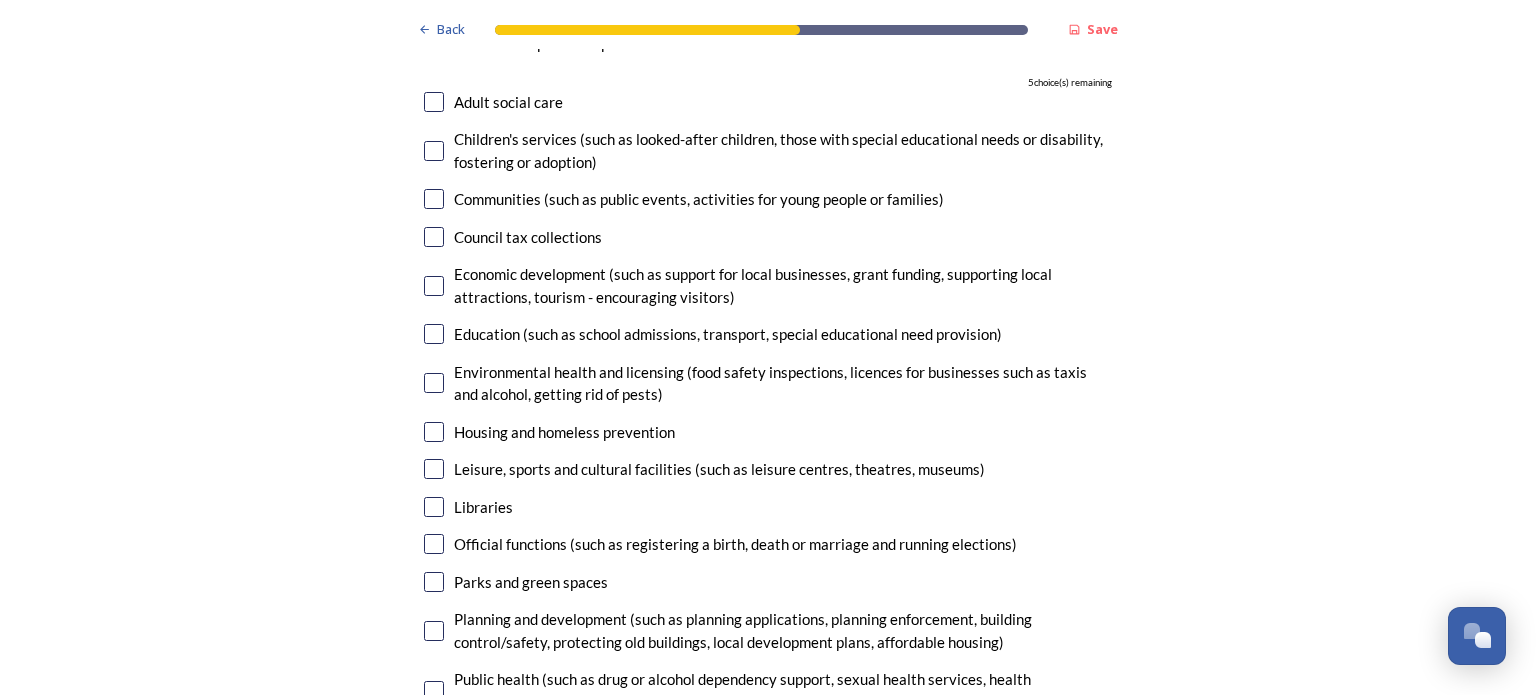 click at bounding box center [434, 469] 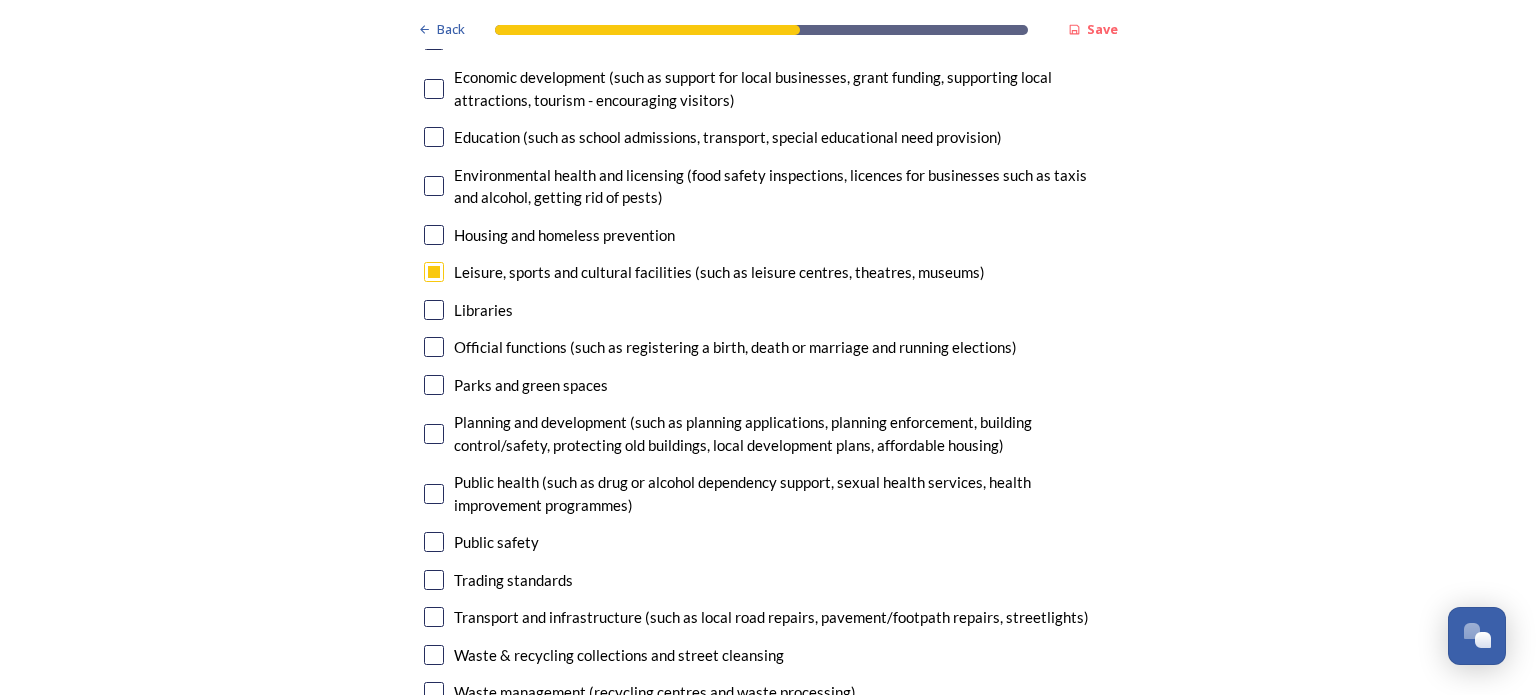 scroll, scrollTop: 4800, scrollLeft: 0, axis: vertical 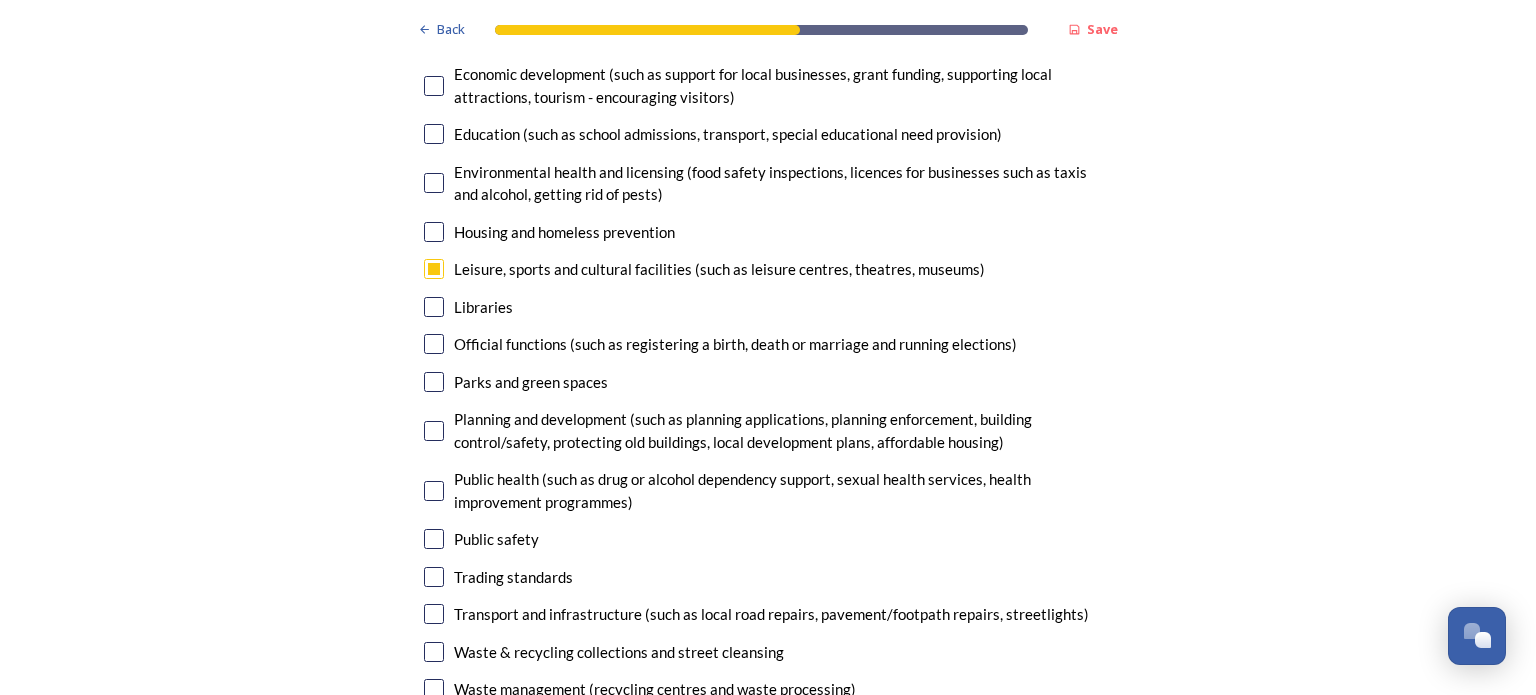 click at bounding box center (434, 614) 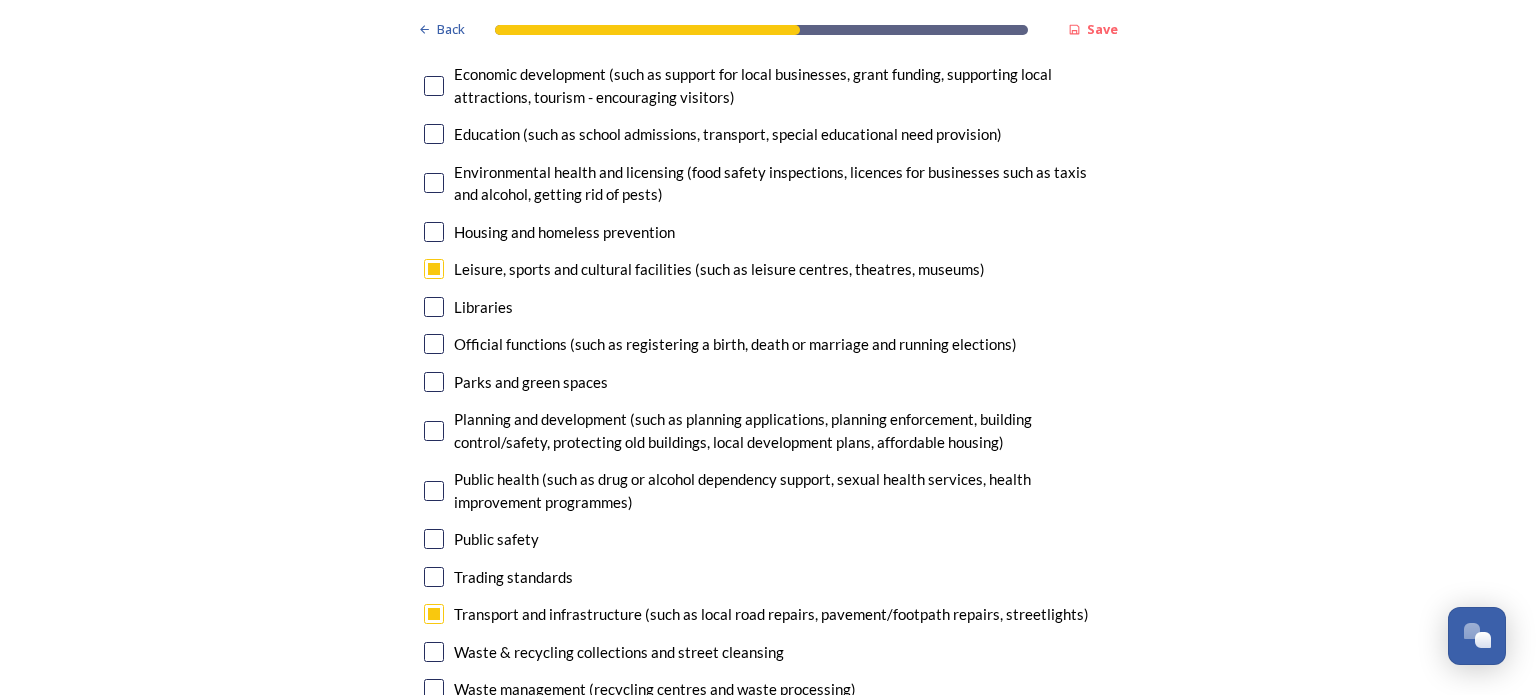 click at bounding box center (434, 652) 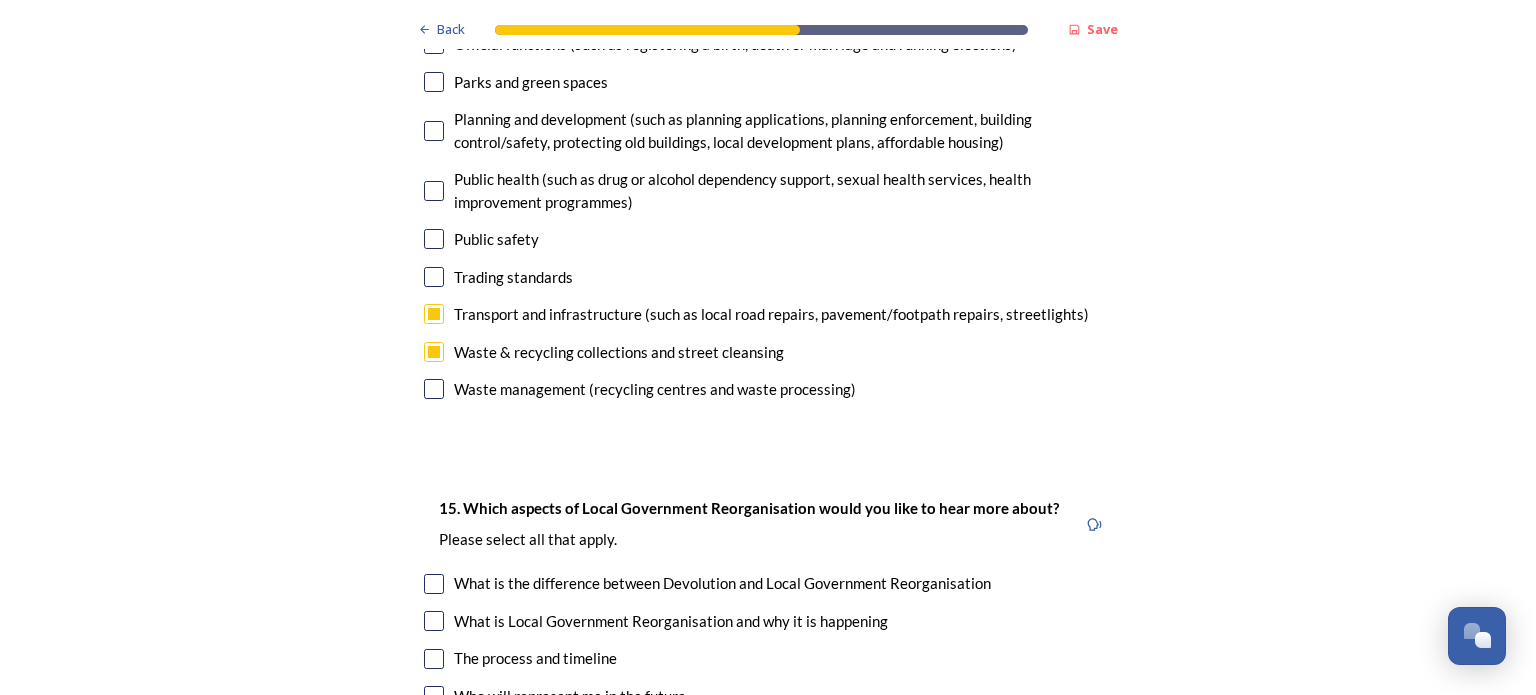 scroll, scrollTop: 5300, scrollLeft: 0, axis: vertical 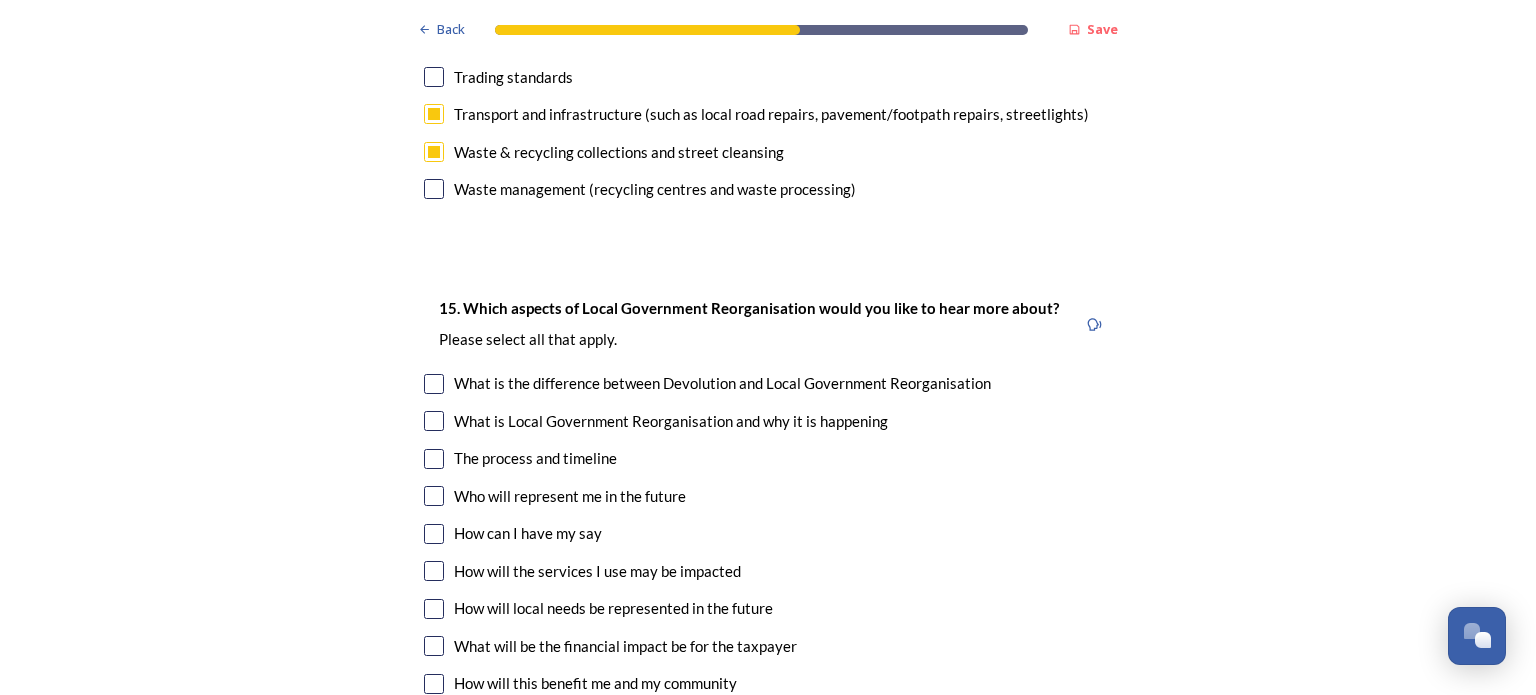 click at bounding box center (434, 384) 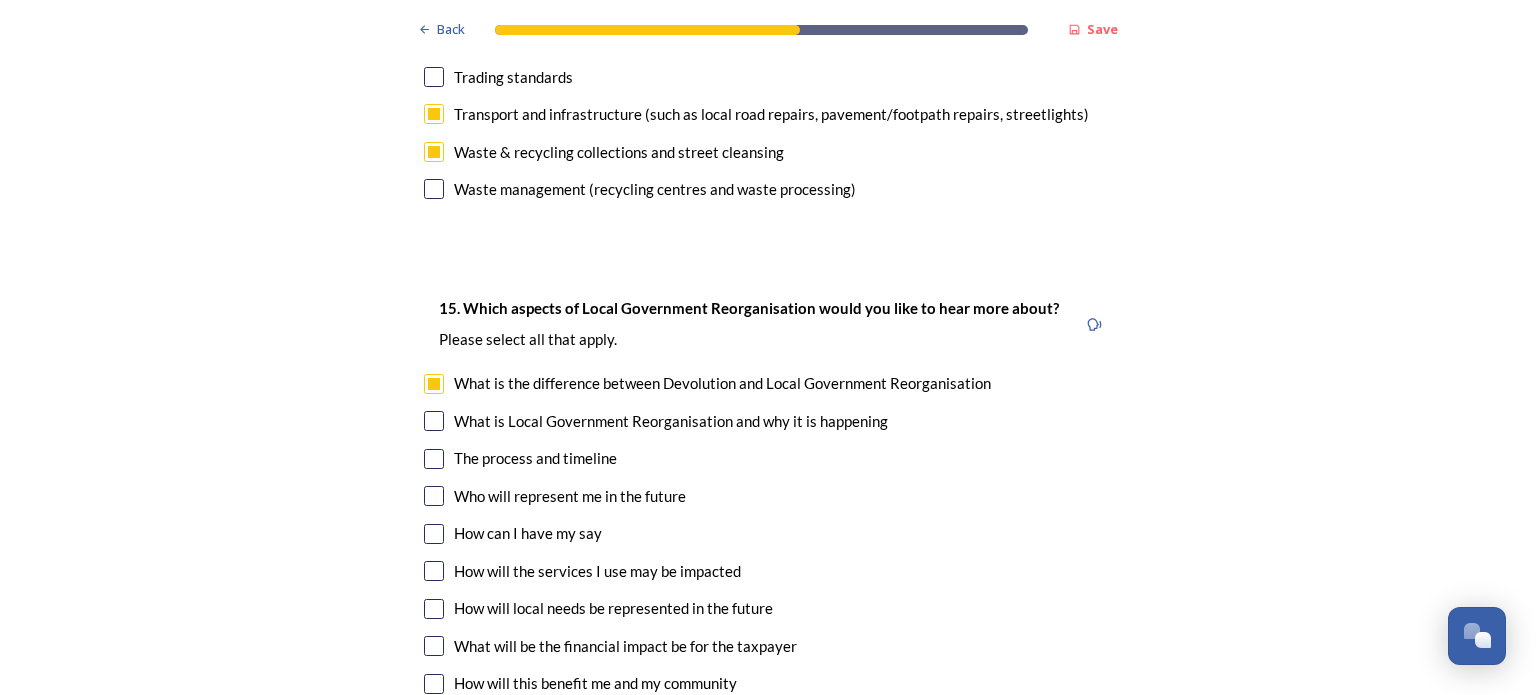 click at bounding box center (434, 421) 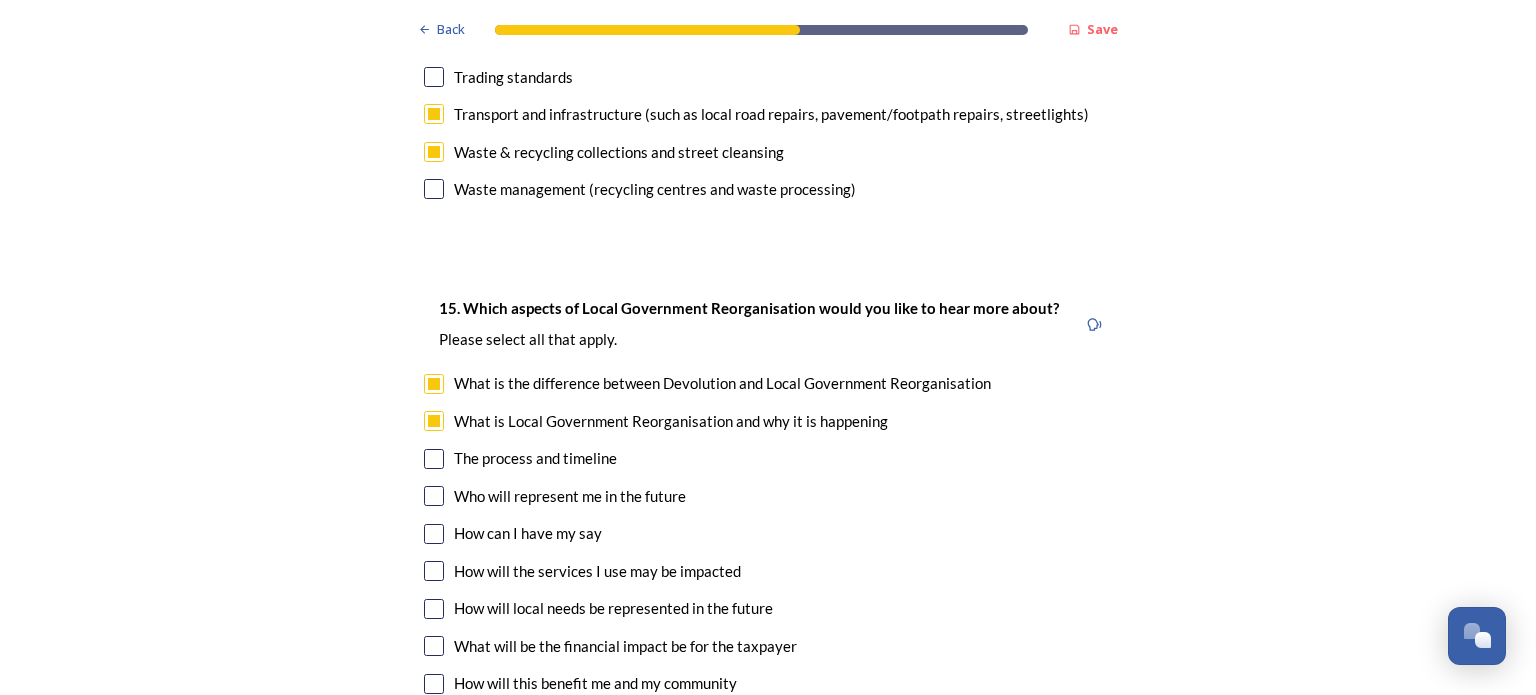 click at bounding box center (434, 459) 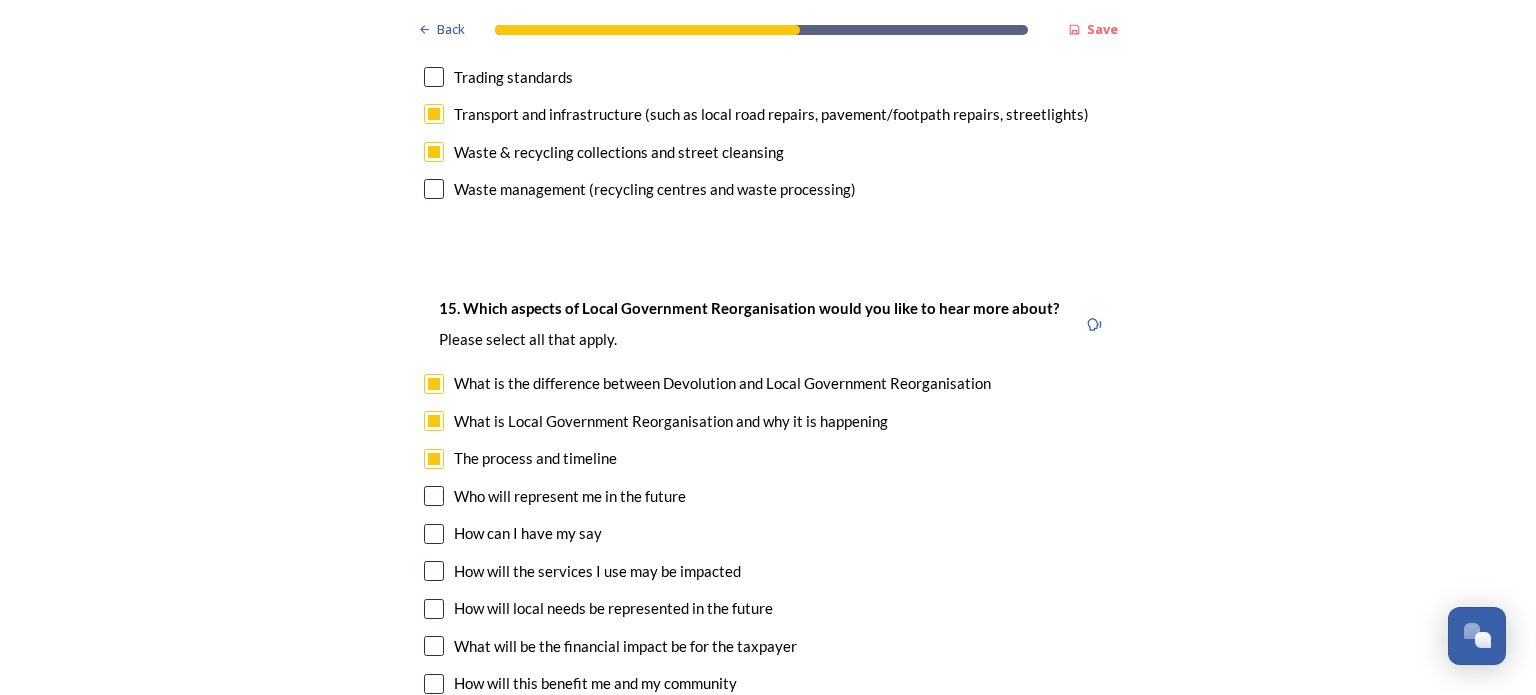 click at bounding box center (434, 496) 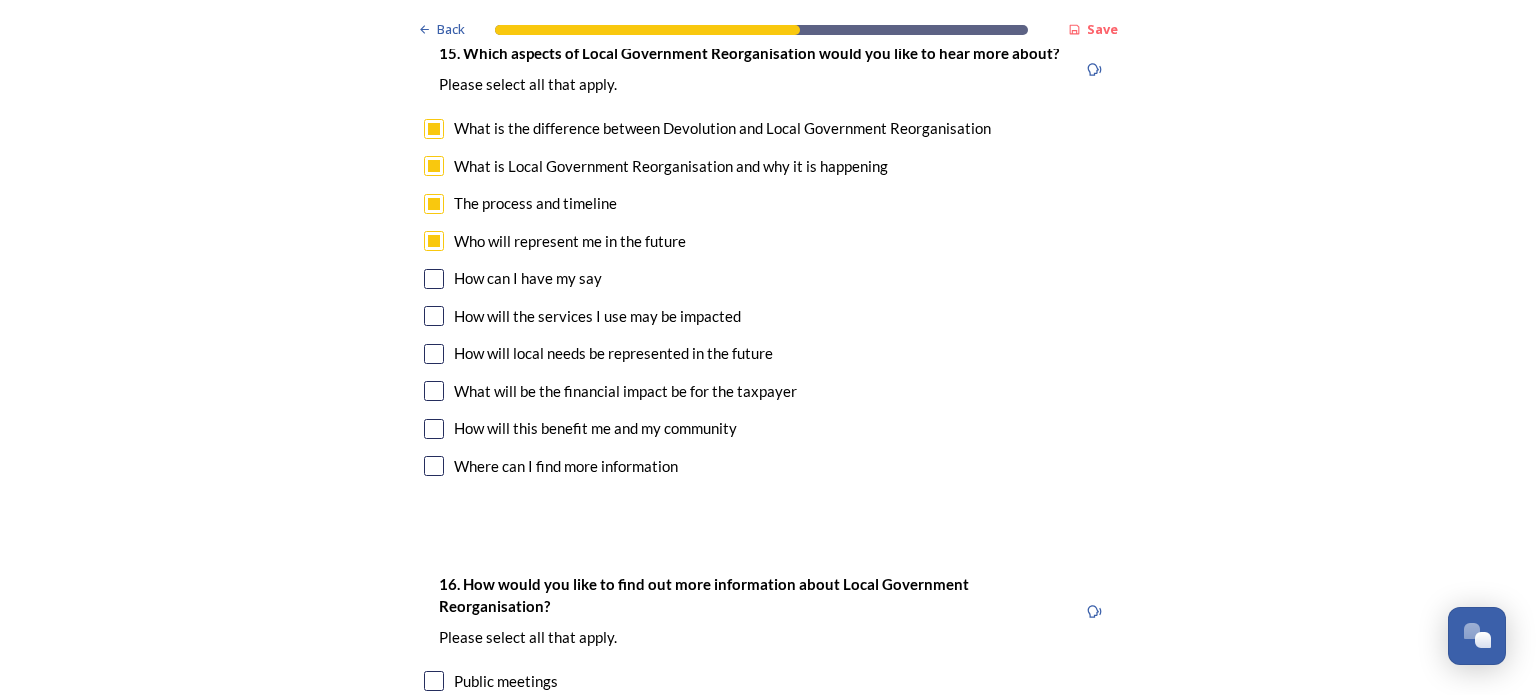 scroll, scrollTop: 5700, scrollLeft: 0, axis: vertical 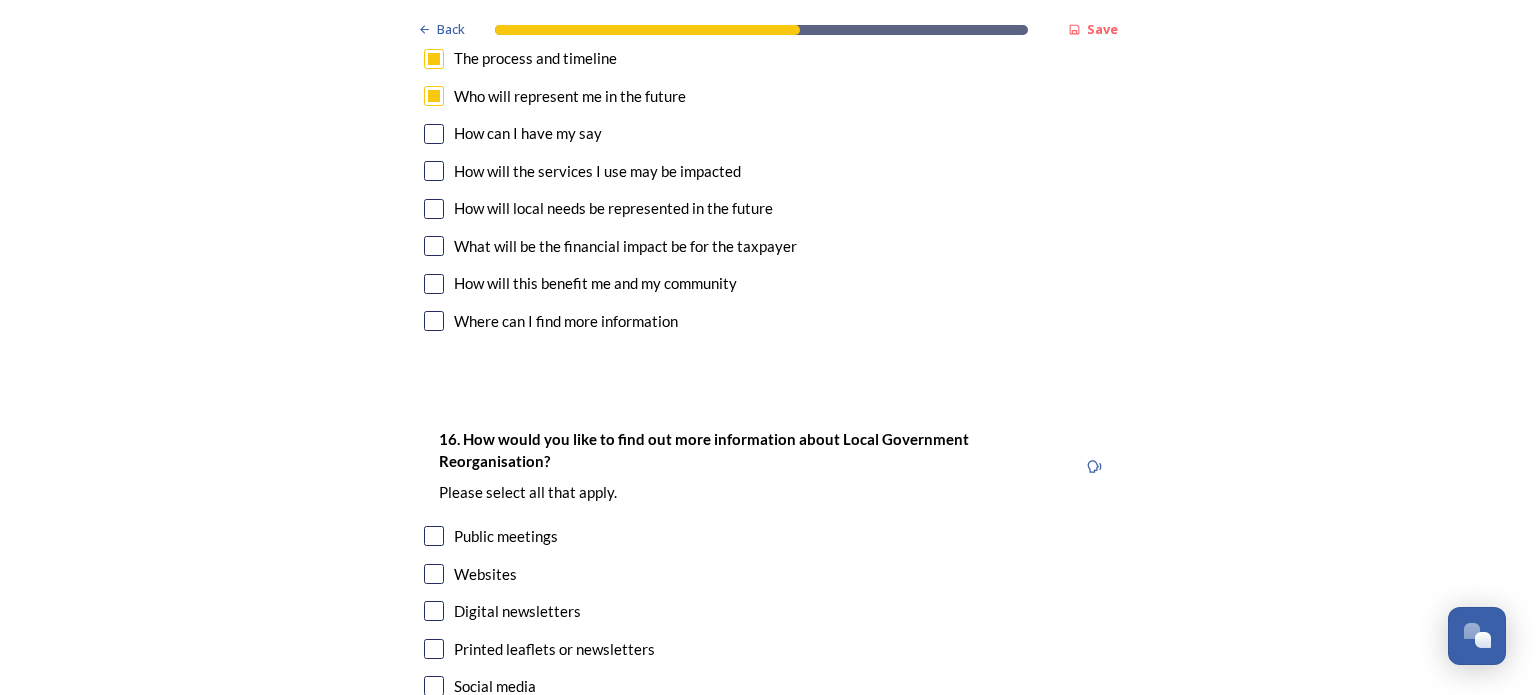 click at bounding box center (434, 536) 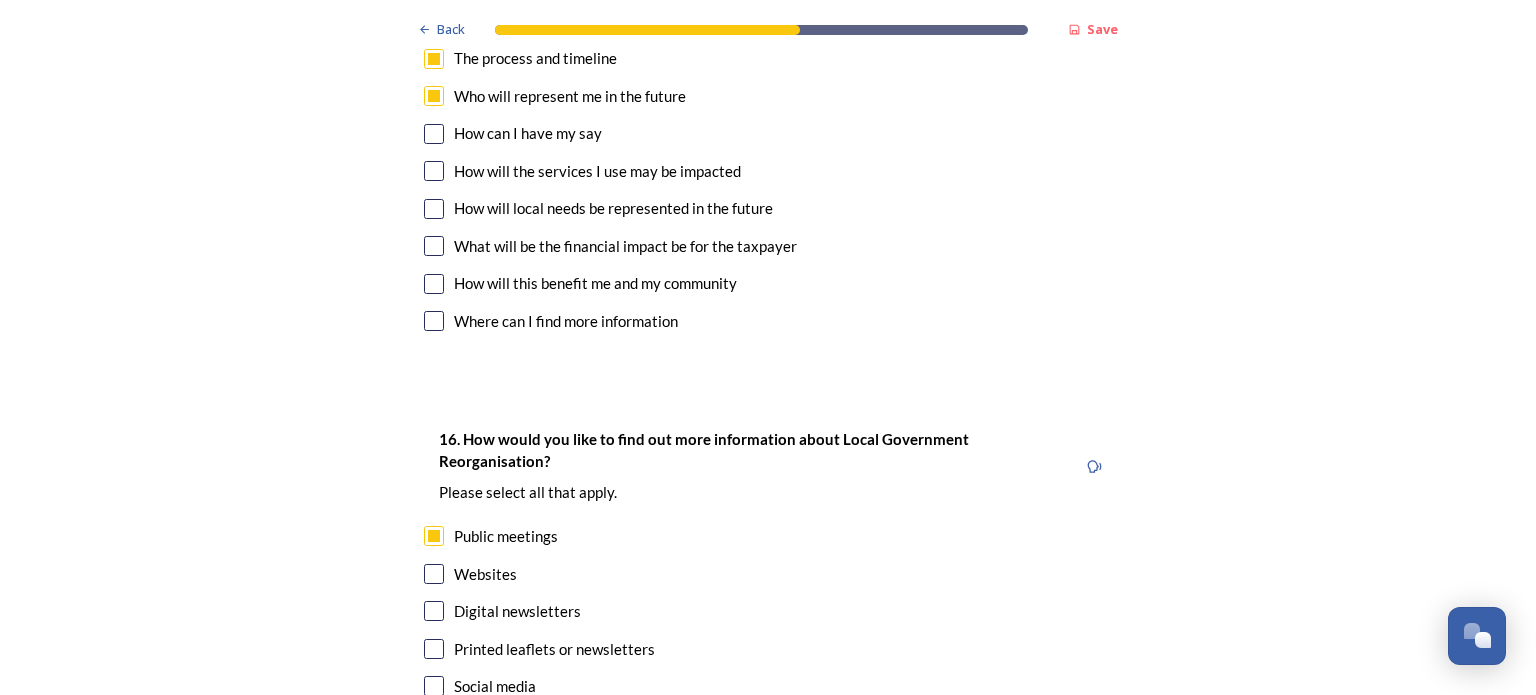 click at bounding box center [434, 574] 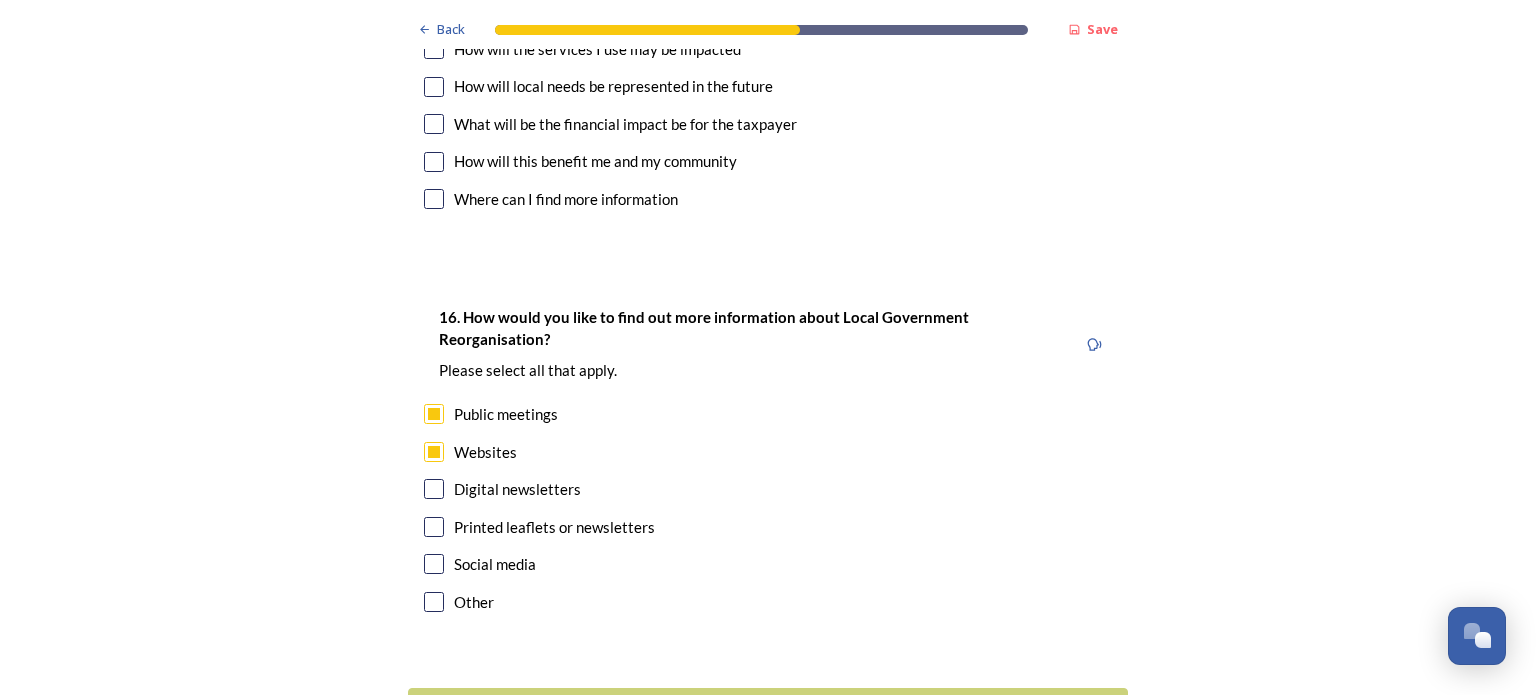 scroll, scrollTop: 5920, scrollLeft: 0, axis: vertical 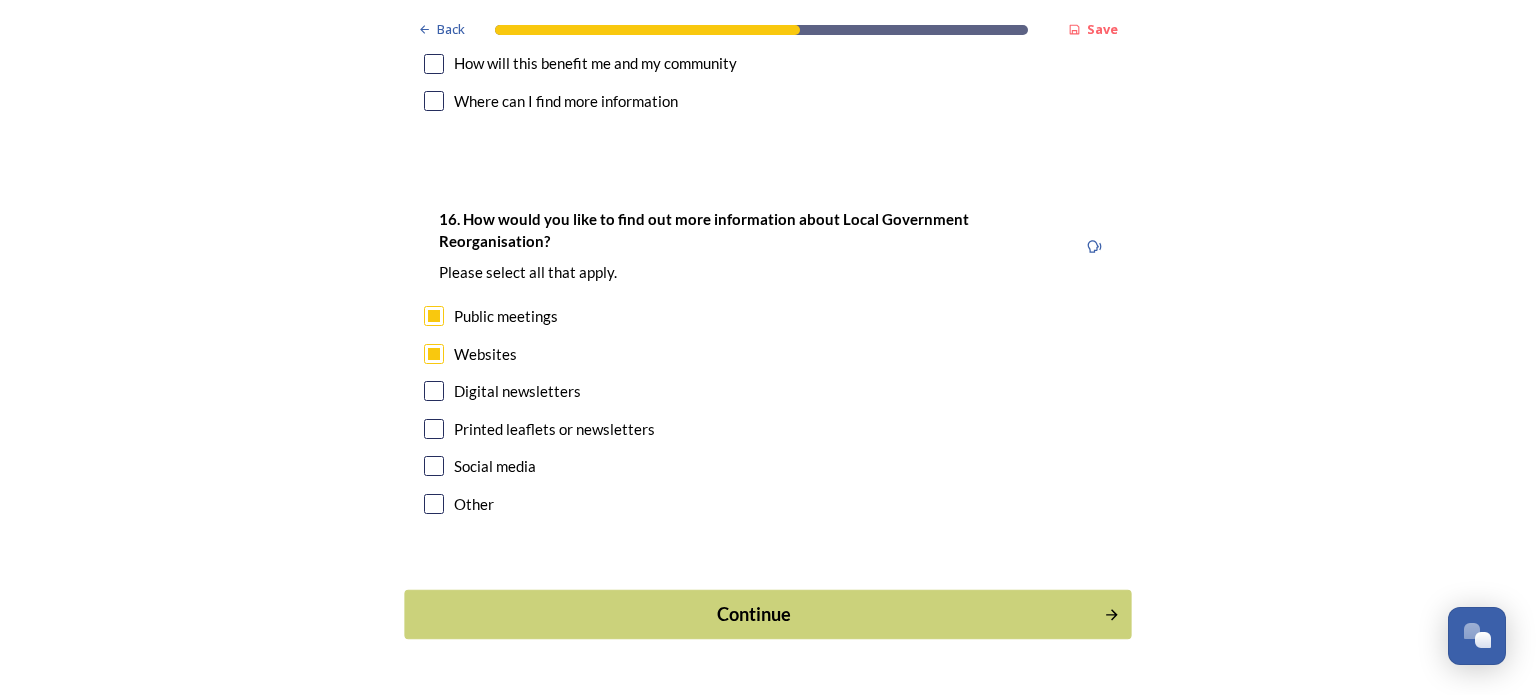 click on "Continue" at bounding box center (754, 614) 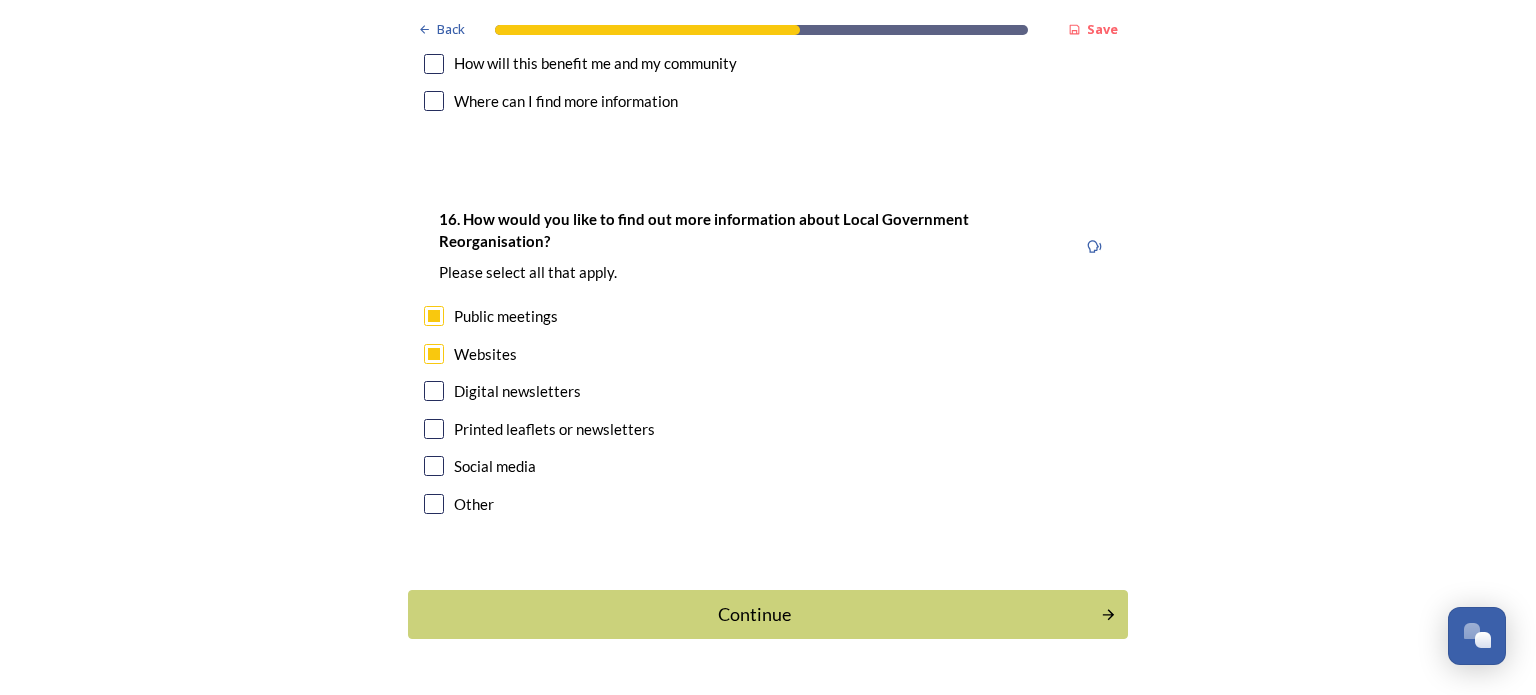 scroll, scrollTop: 0, scrollLeft: 0, axis: both 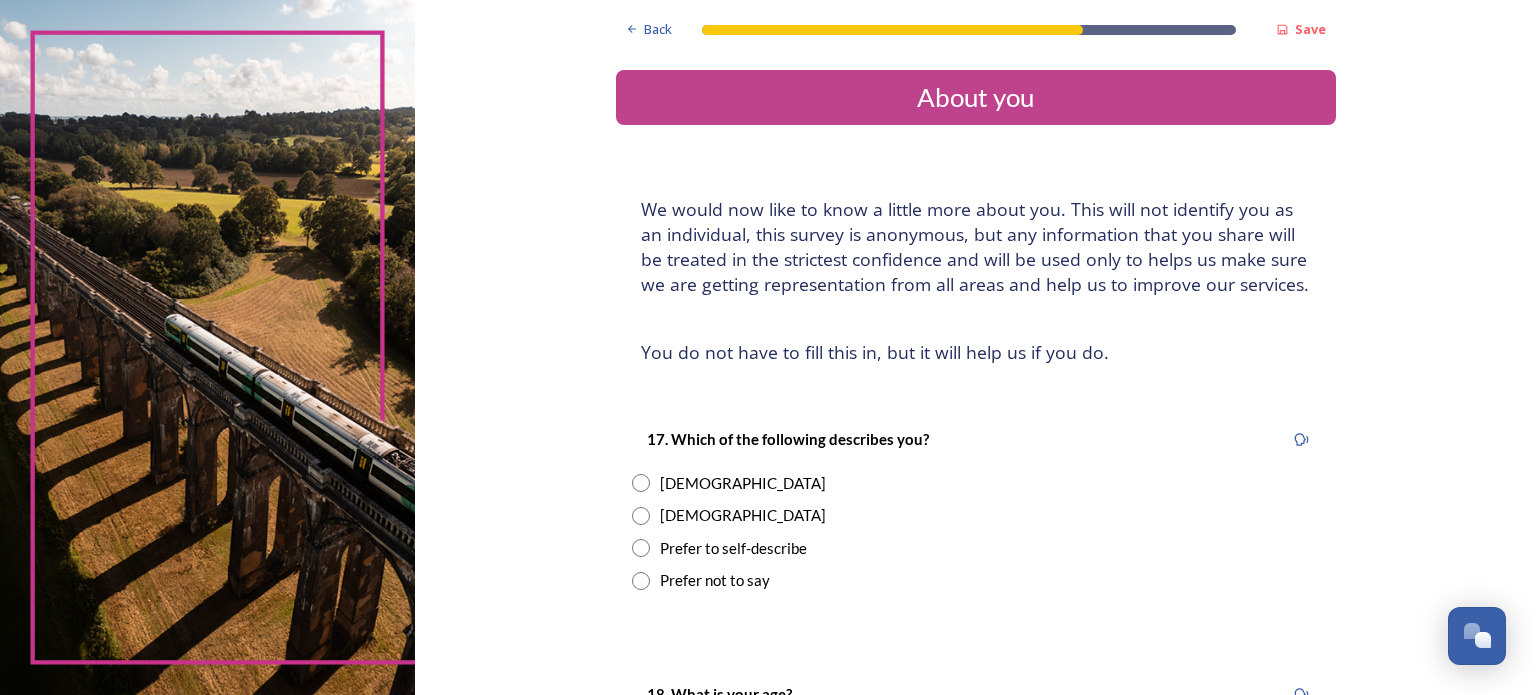 click on "17. Which of the following describes you?  Female Male Prefer to self-describe Prefer not to say" at bounding box center [976, 509] 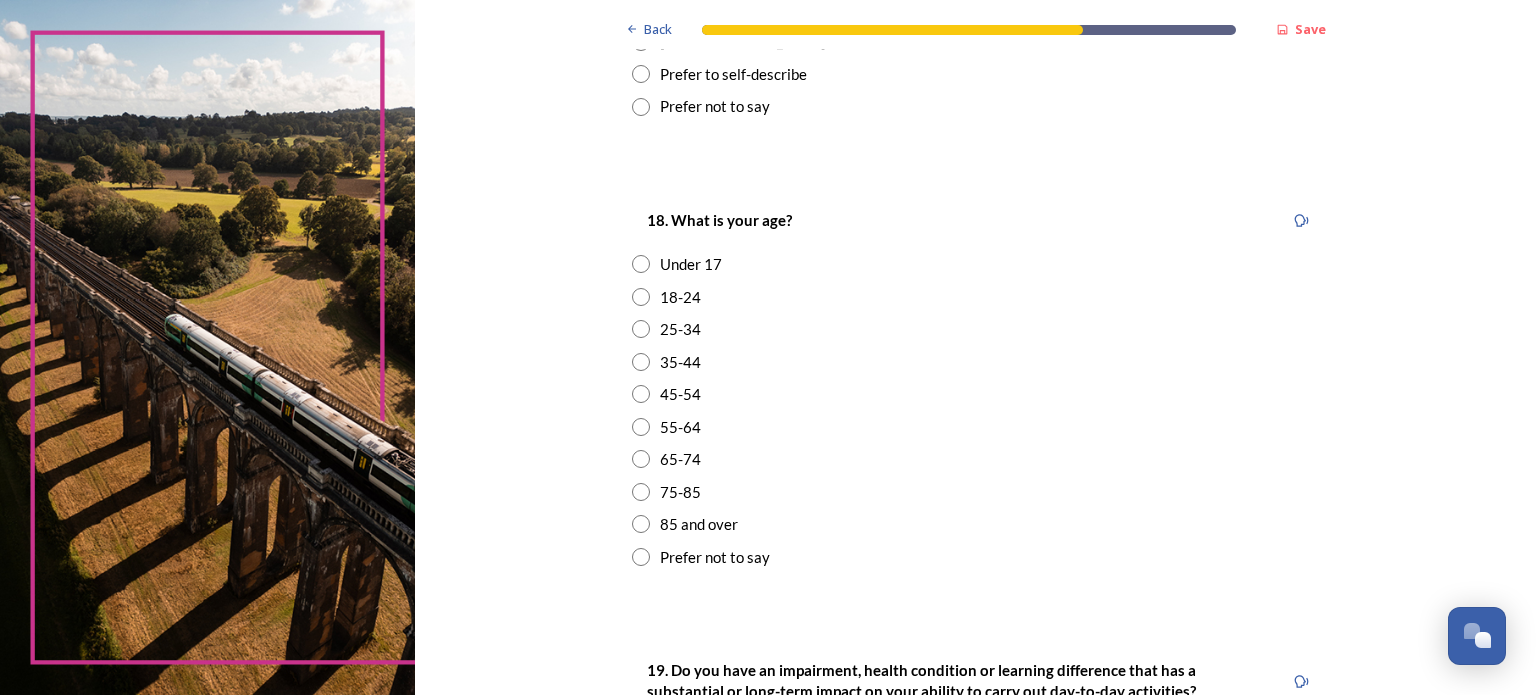 scroll, scrollTop: 600, scrollLeft: 0, axis: vertical 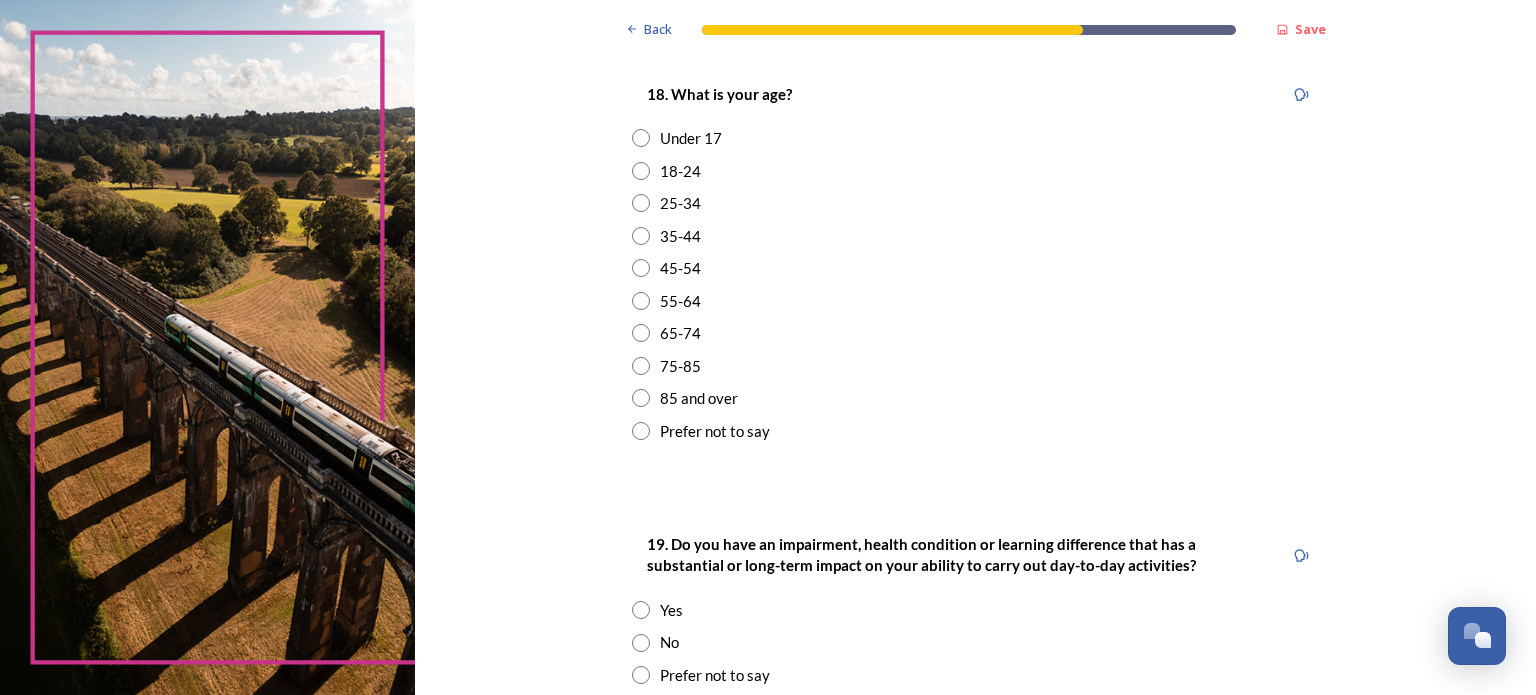 click at bounding box center [641, 333] 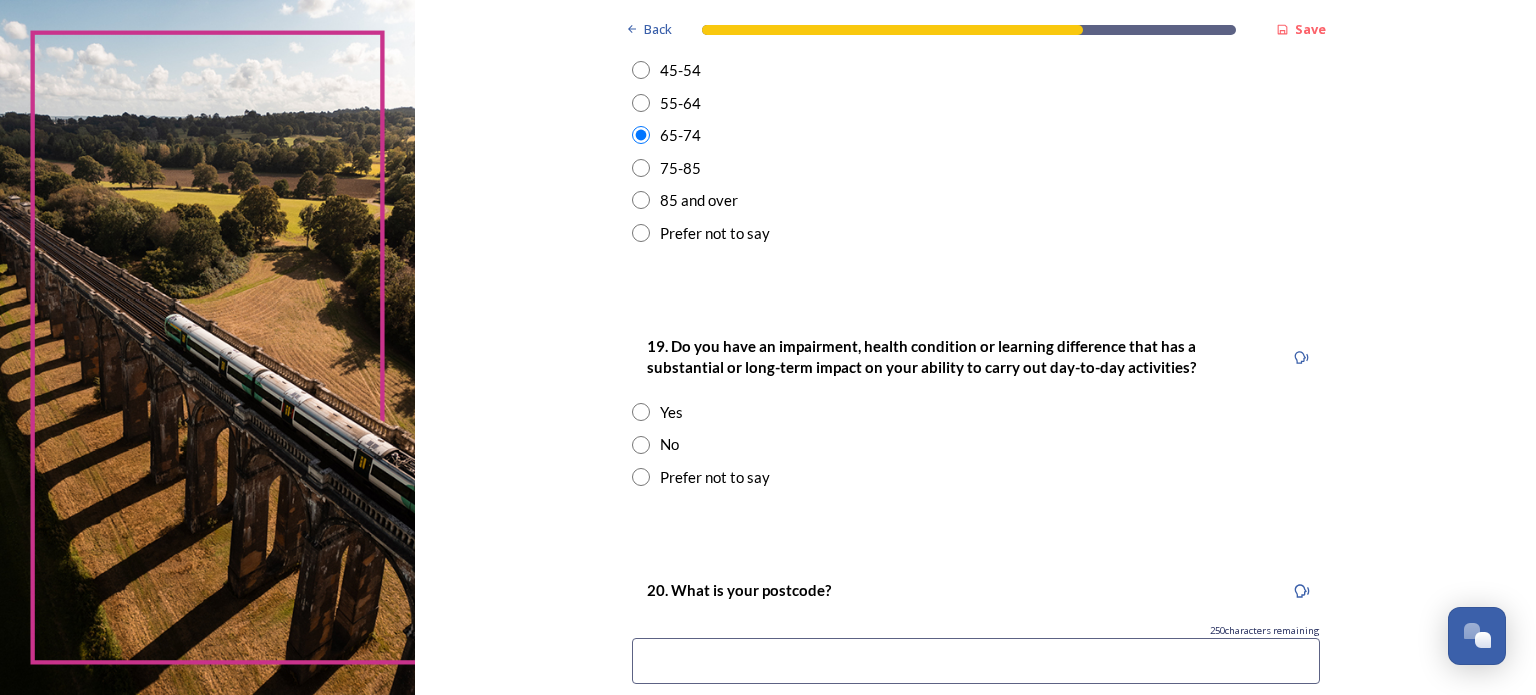 scroll, scrollTop: 800, scrollLeft: 0, axis: vertical 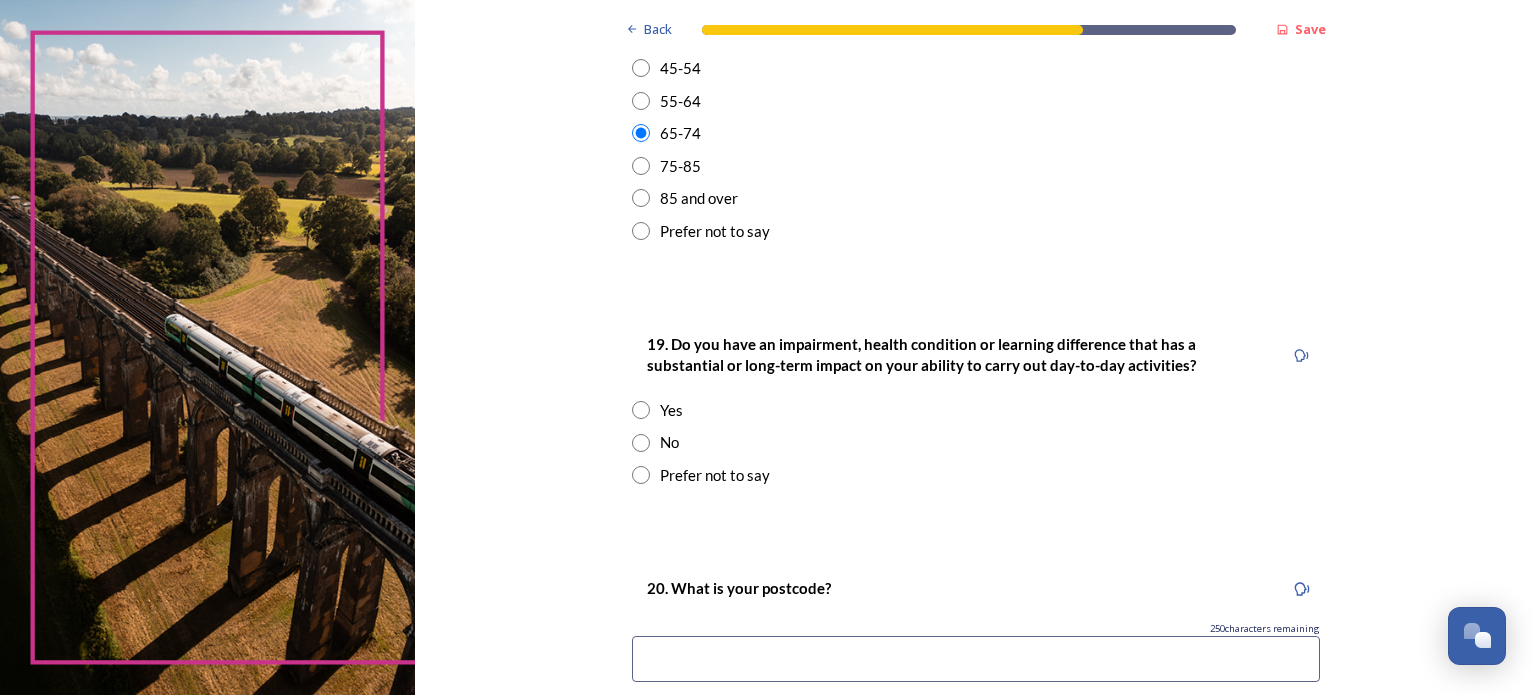 click at bounding box center (641, 443) 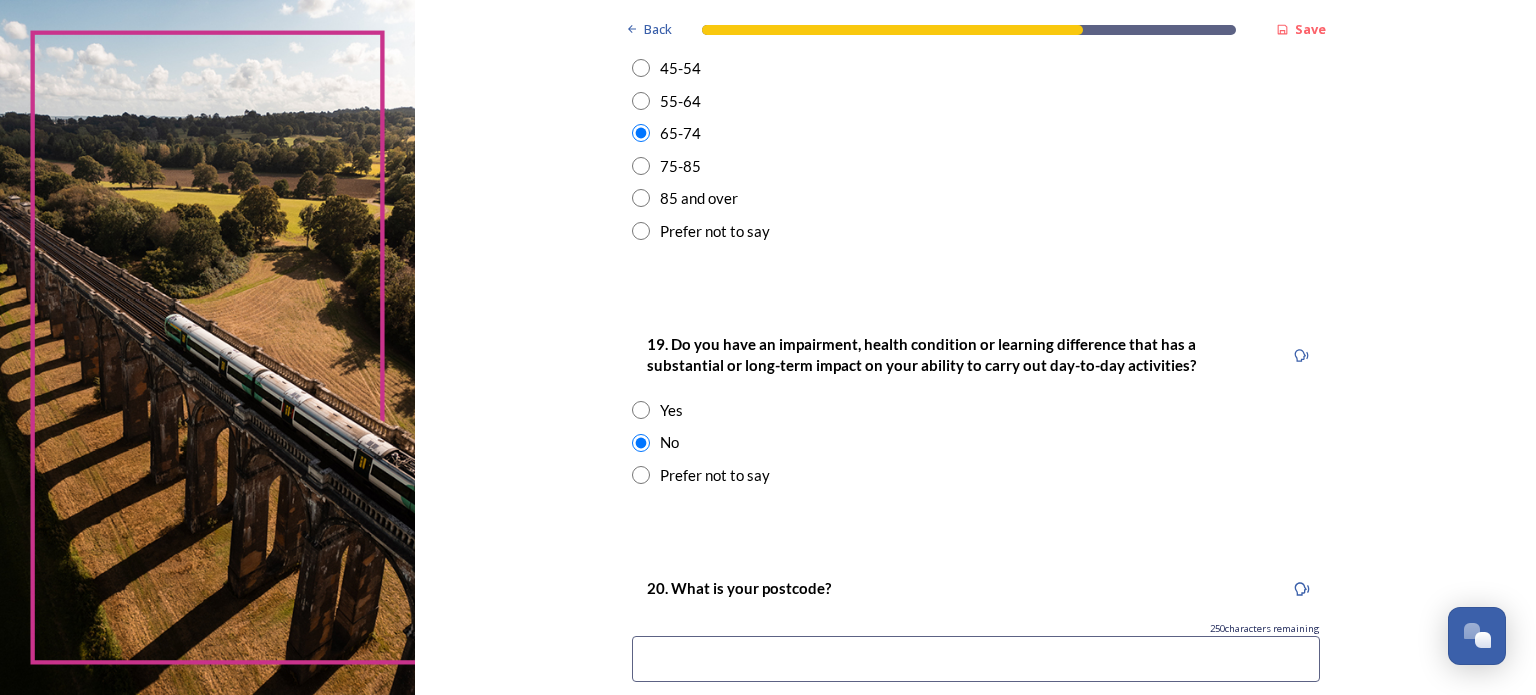 click on "250  characters remaining" at bounding box center (976, 629) 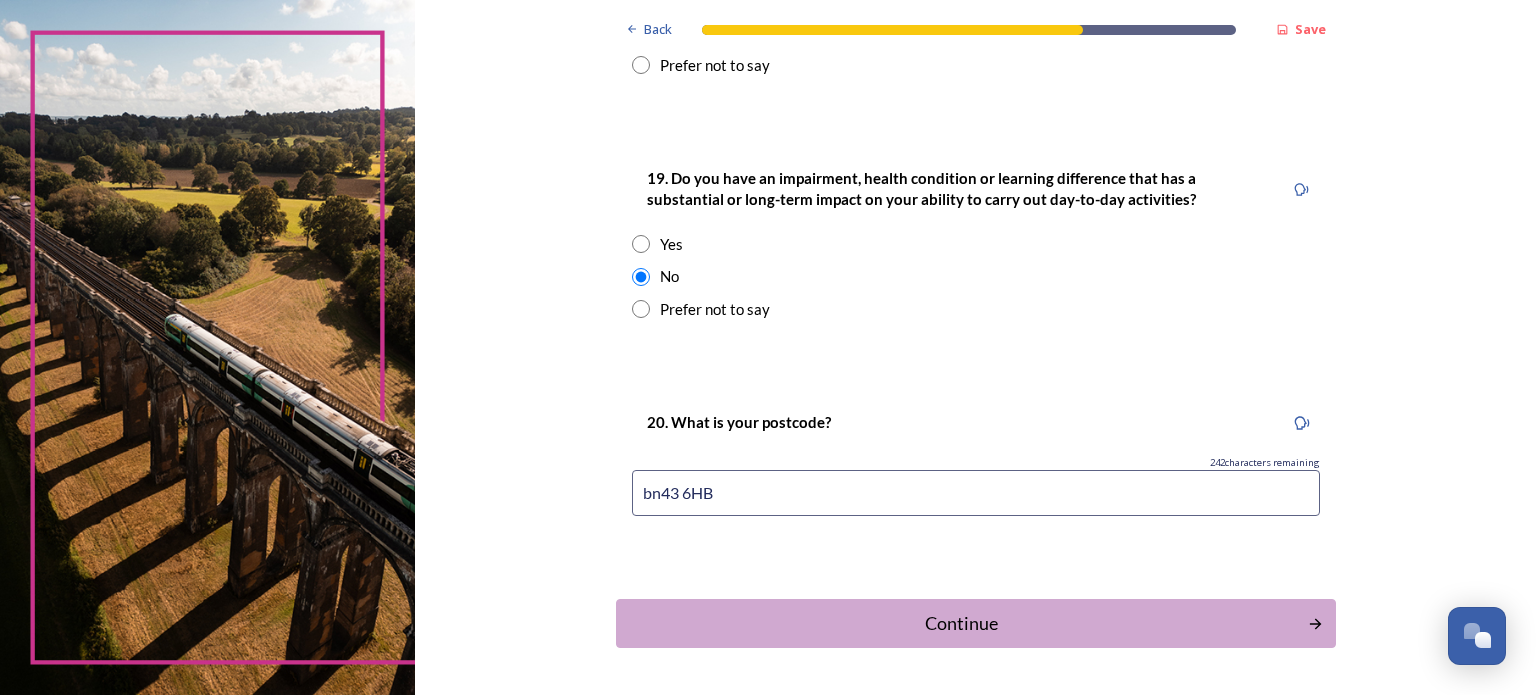 scroll, scrollTop: 1000, scrollLeft: 0, axis: vertical 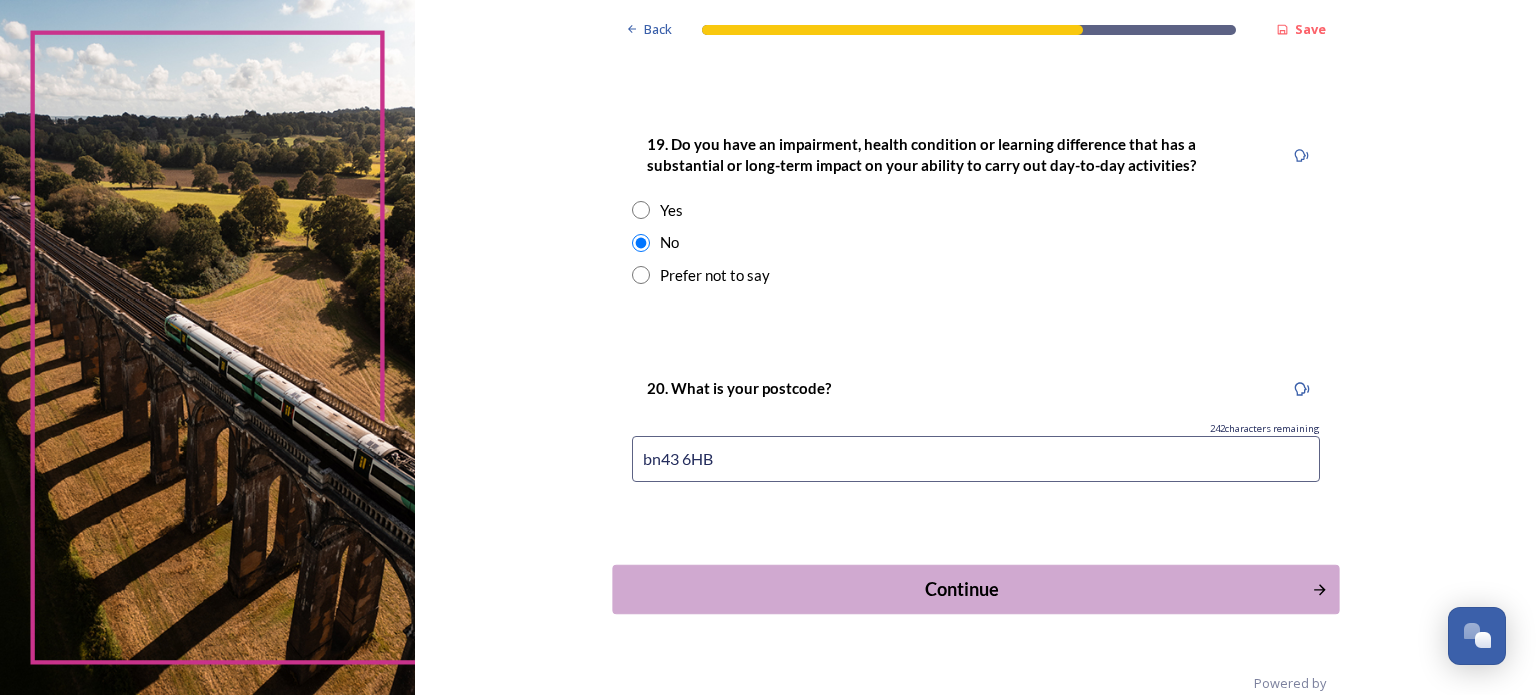 type on "bn43 6HB" 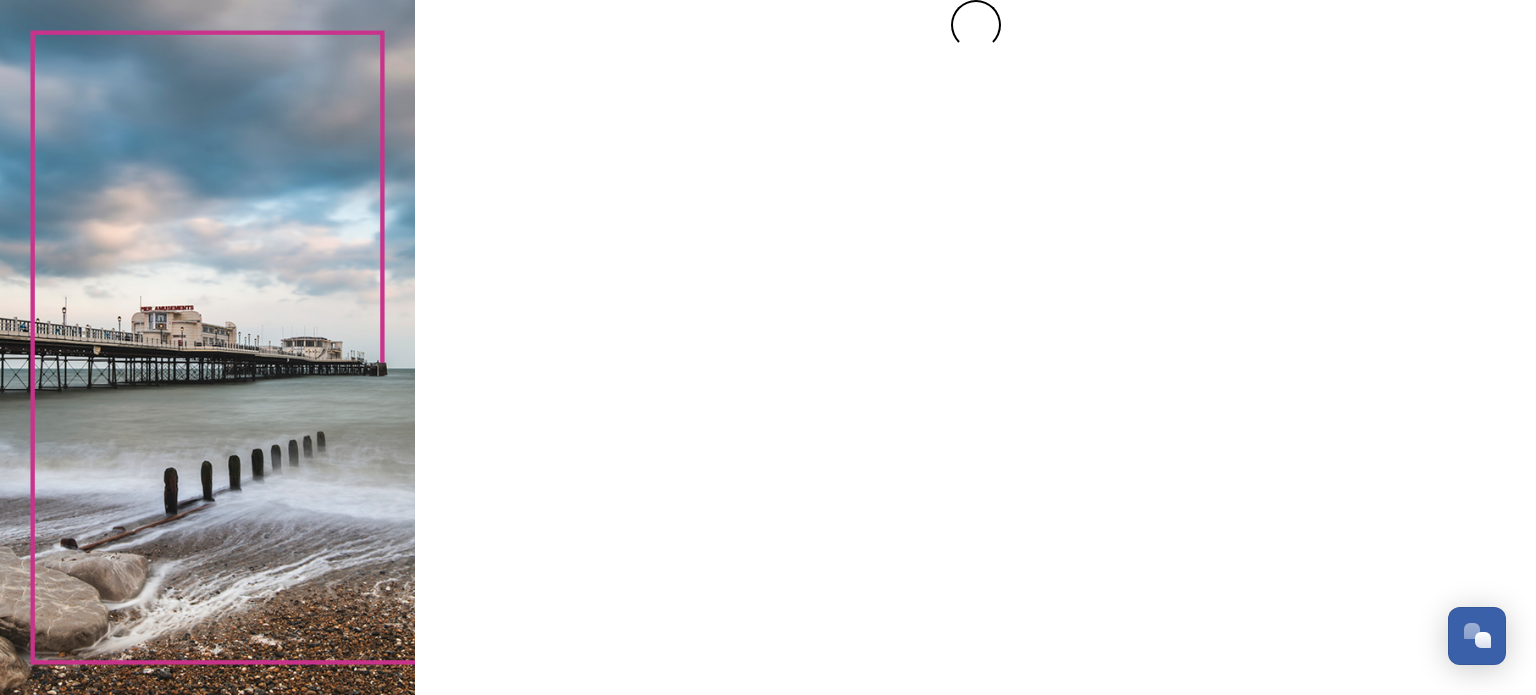 scroll, scrollTop: 0, scrollLeft: 0, axis: both 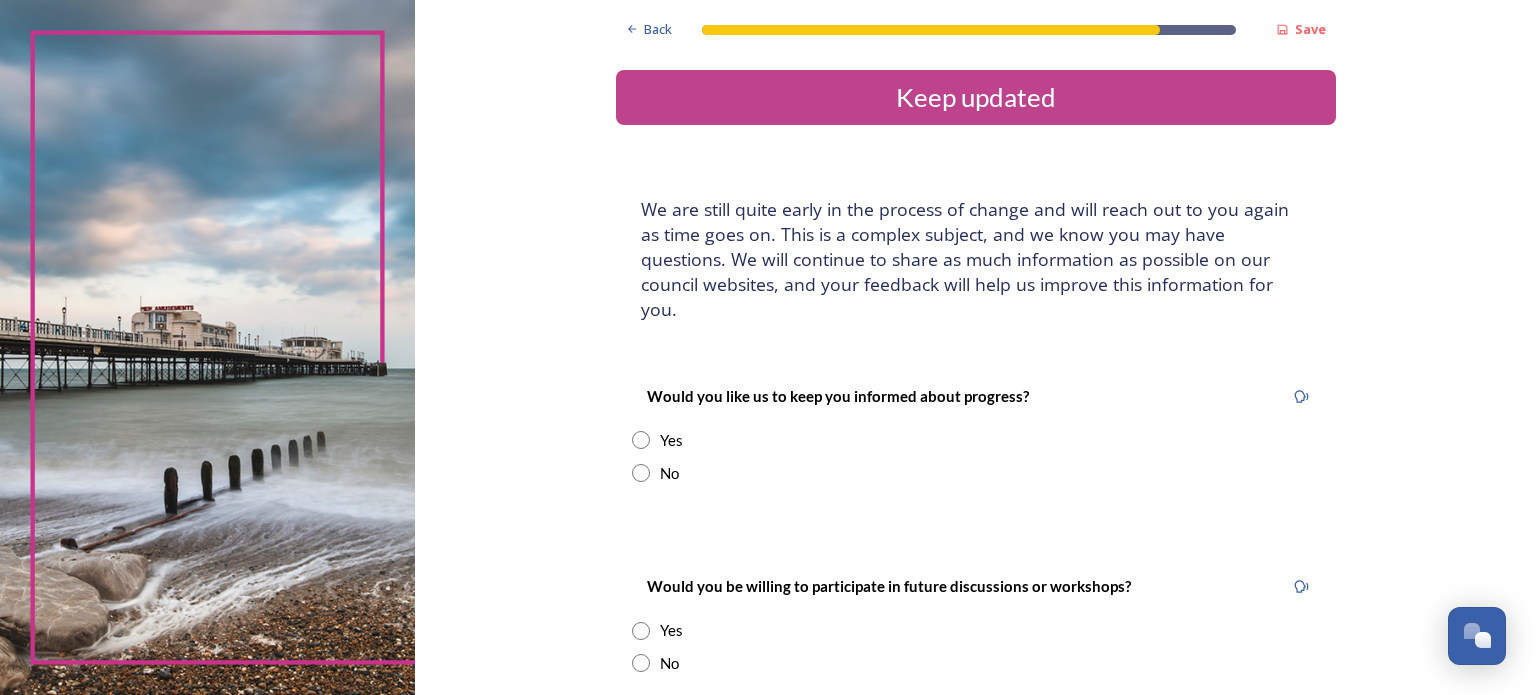 click on "No" at bounding box center (976, 473) 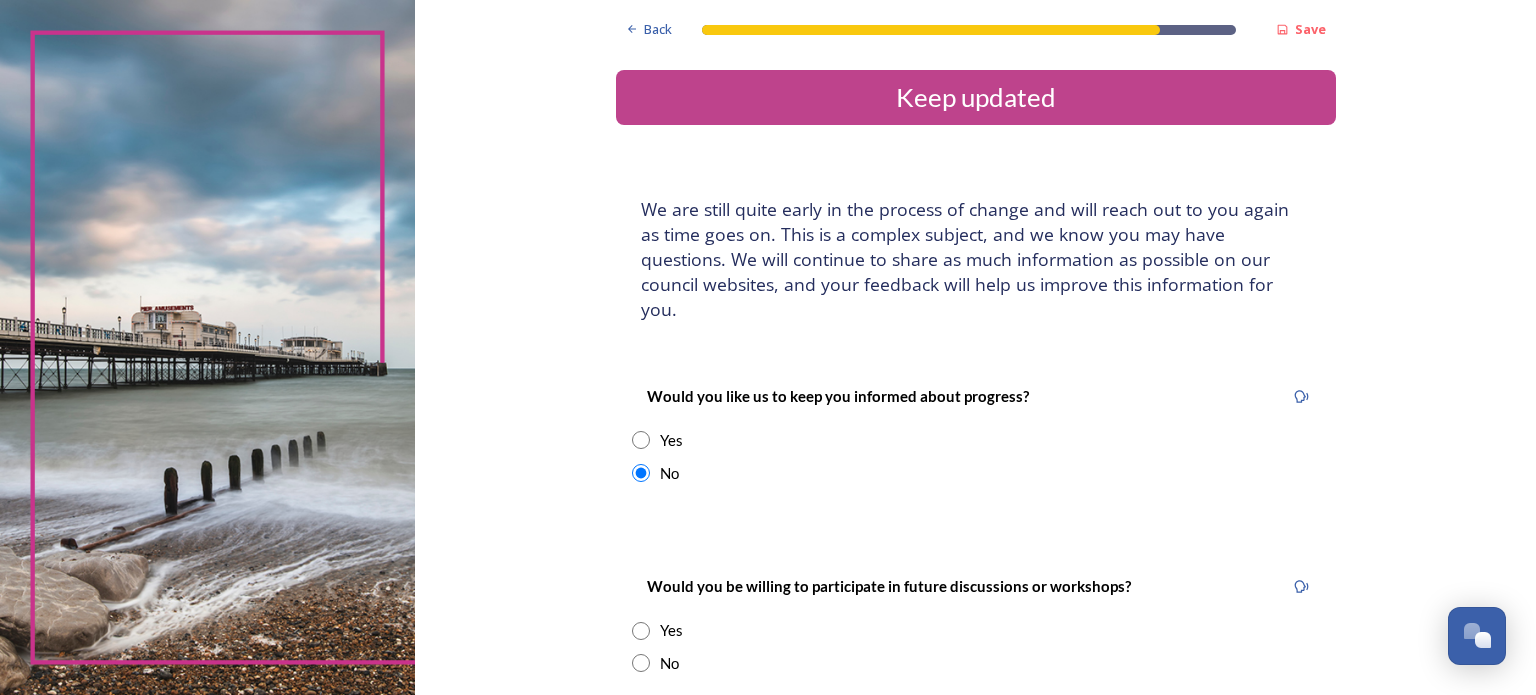click at bounding box center (641, 631) 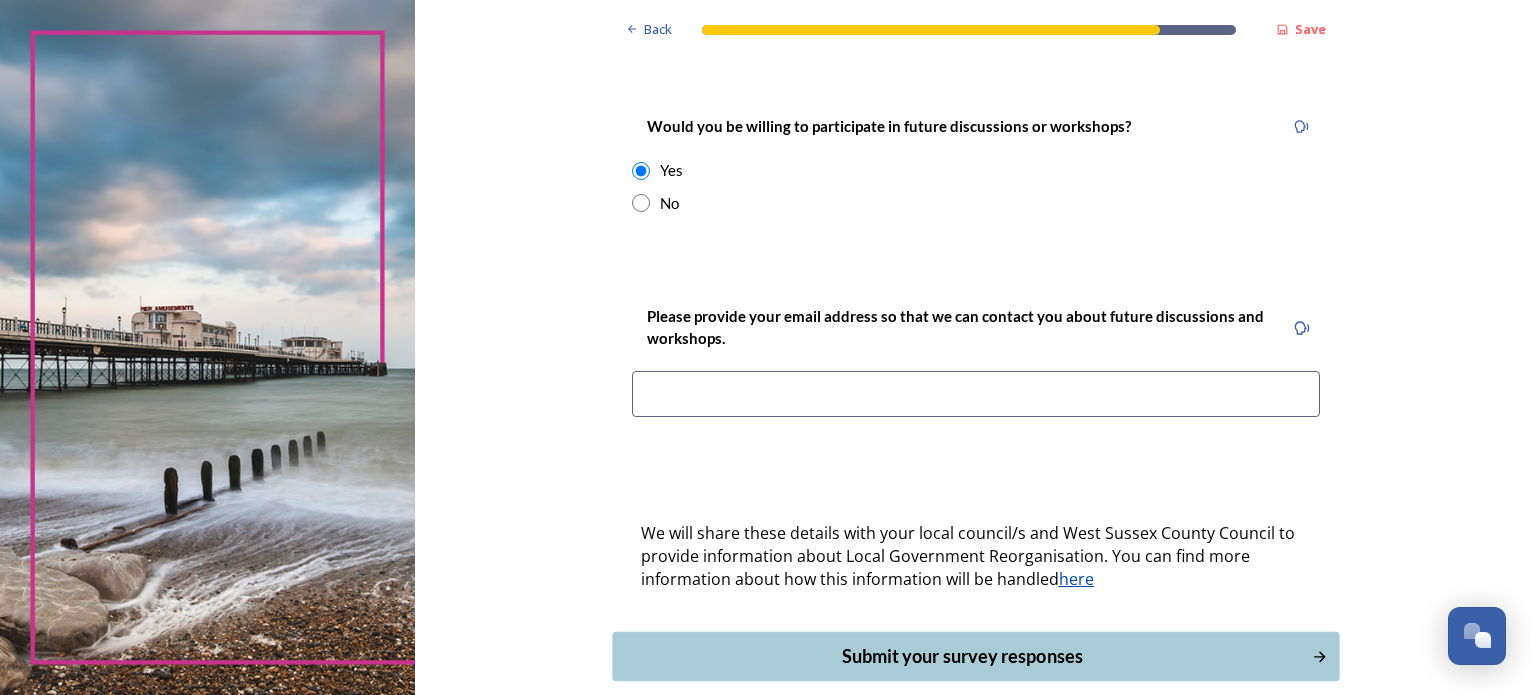 scroll, scrollTop: 500, scrollLeft: 0, axis: vertical 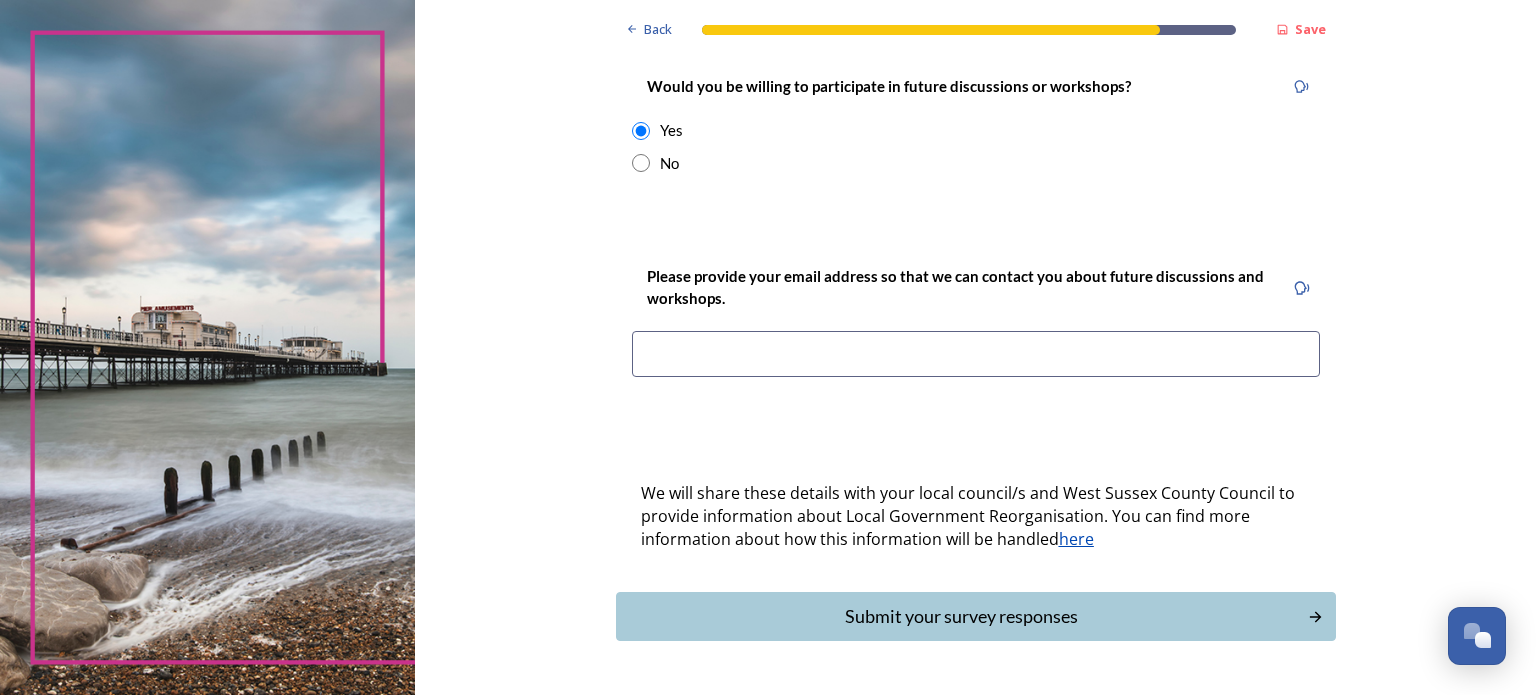 click at bounding box center (976, 354) 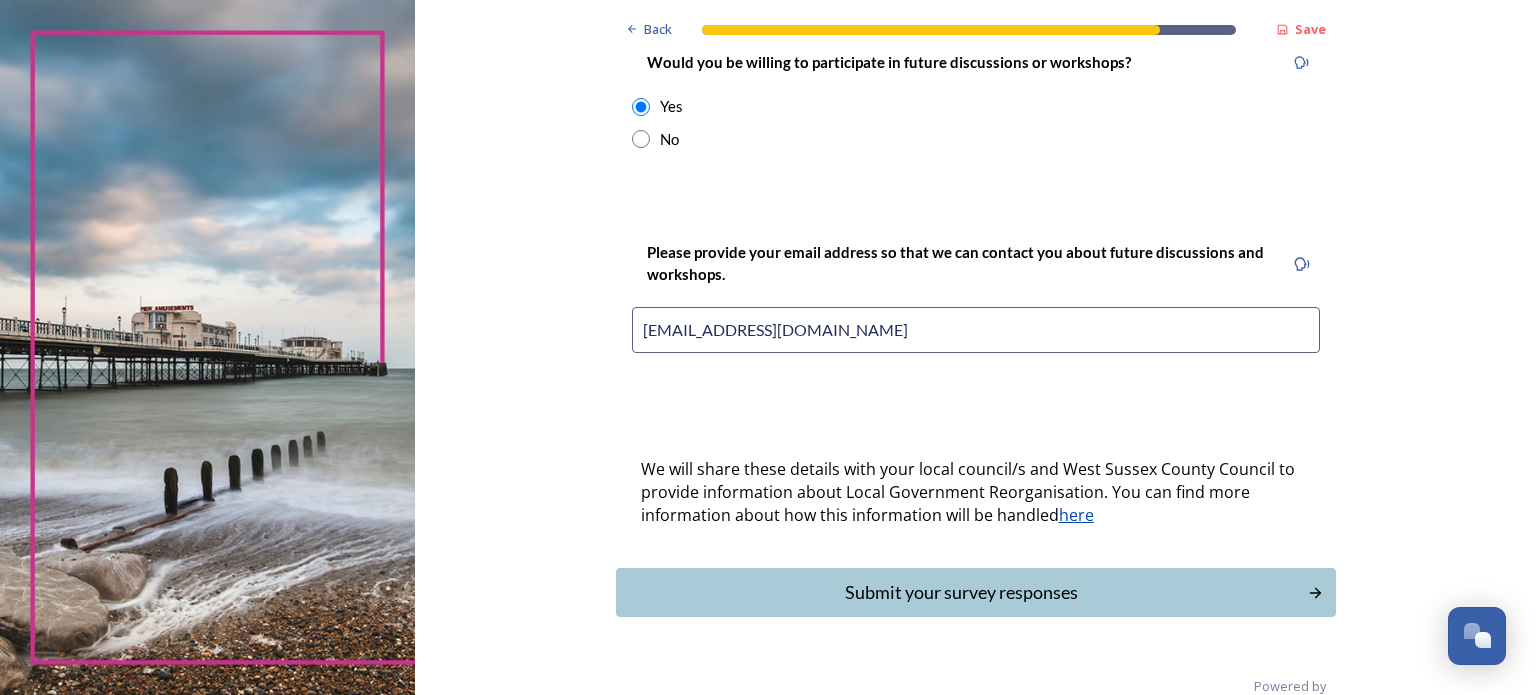 scroll, scrollTop: 536, scrollLeft: 0, axis: vertical 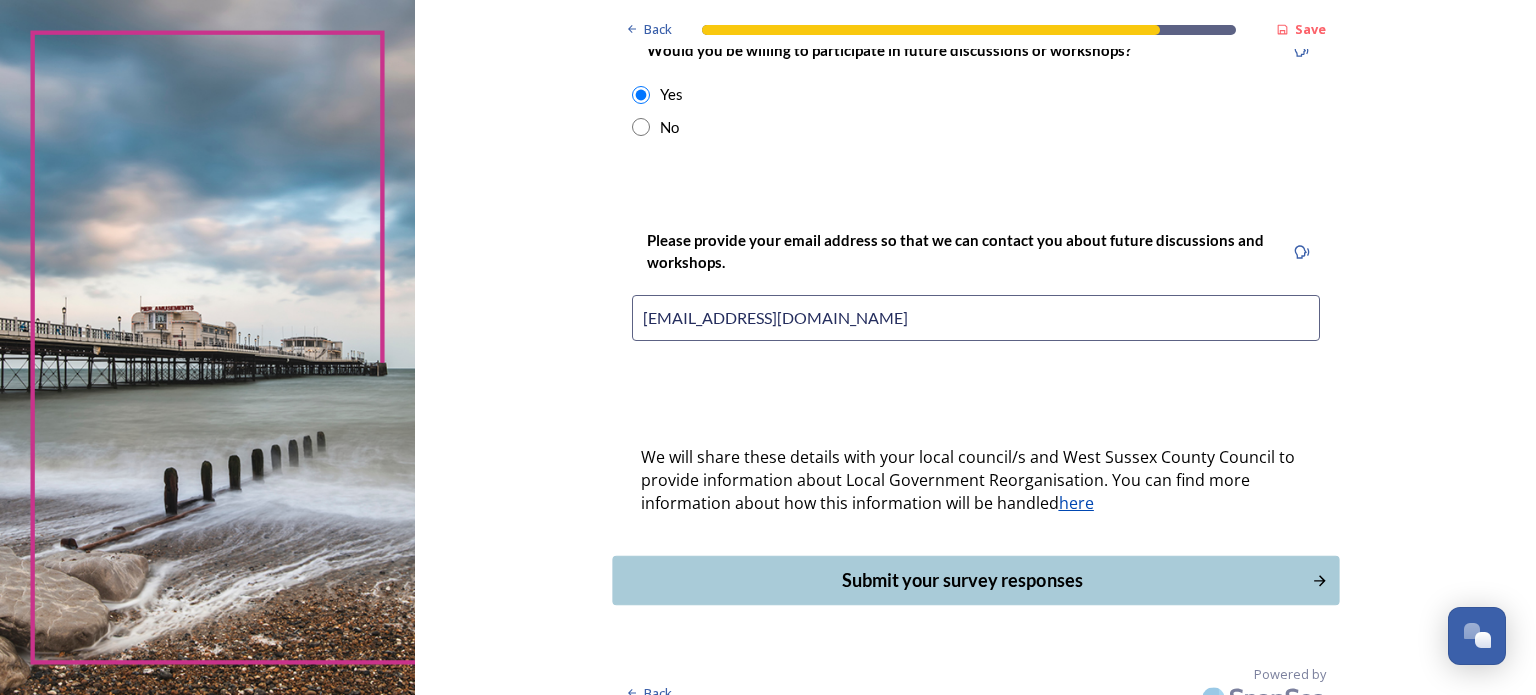 click on "Submit your survey responses" at bounding box center [961, 580] 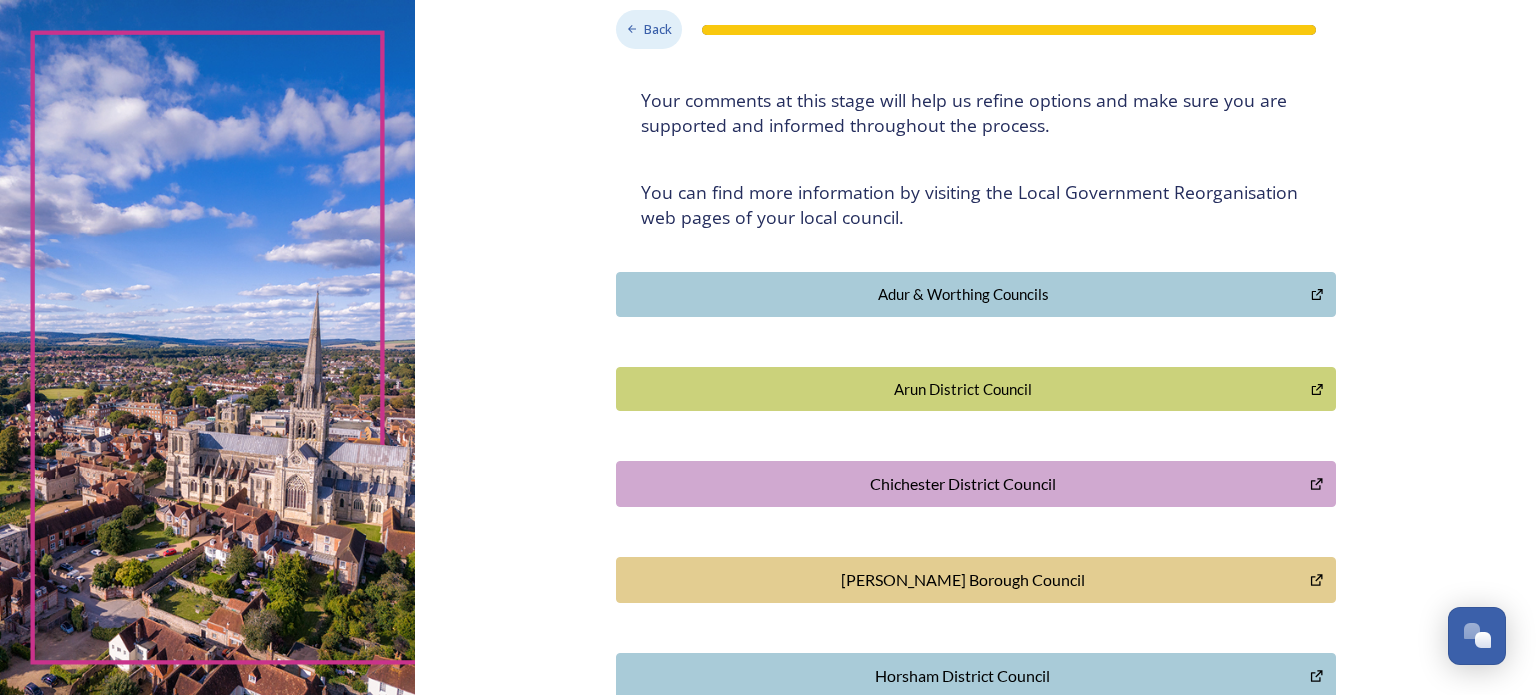 scroll, scrollTop: 0, scrollLeft: 0, axis: both 